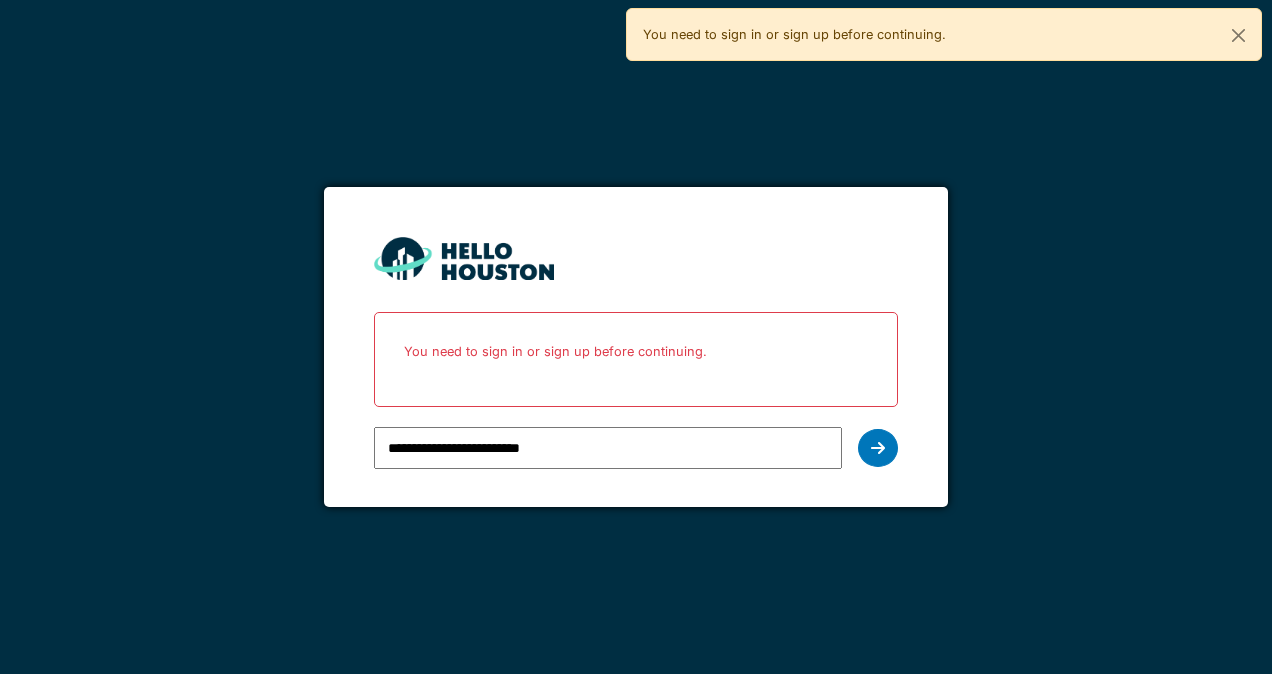scroll, scrollTop: 0, scrollLeft: 0, axis: both 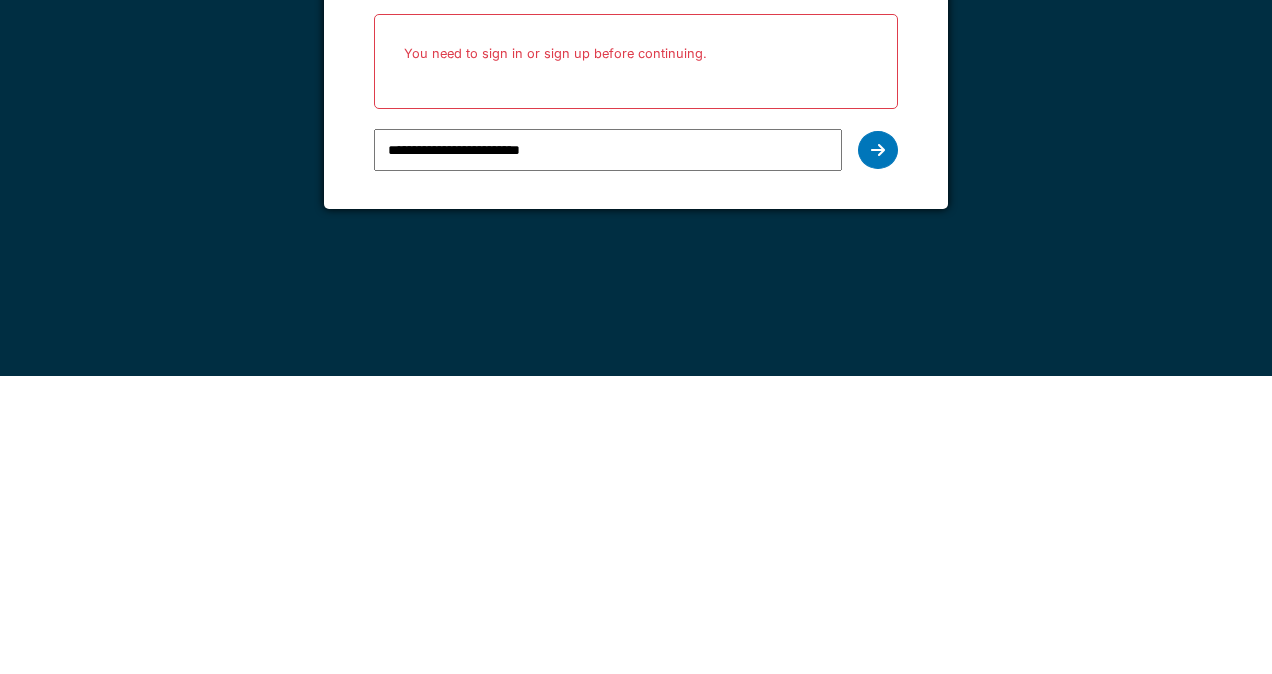 click at bounding box center (878, 448) 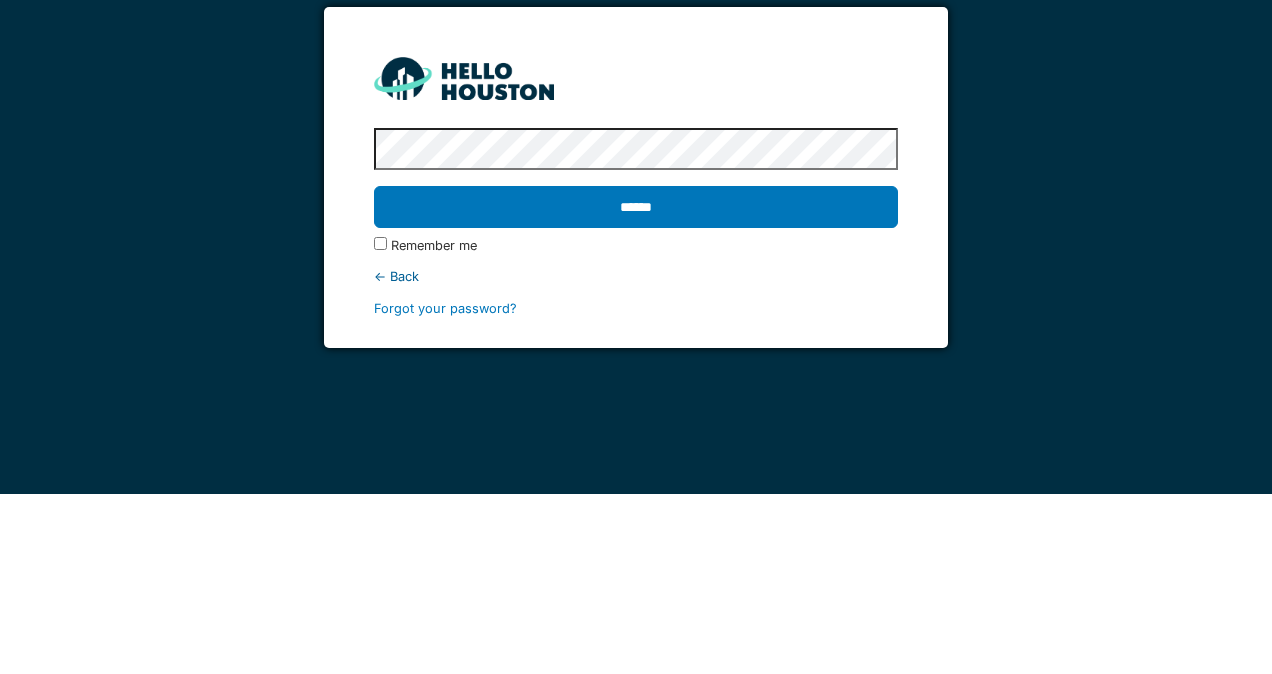 click on "******" at bounding box center [635, 387] 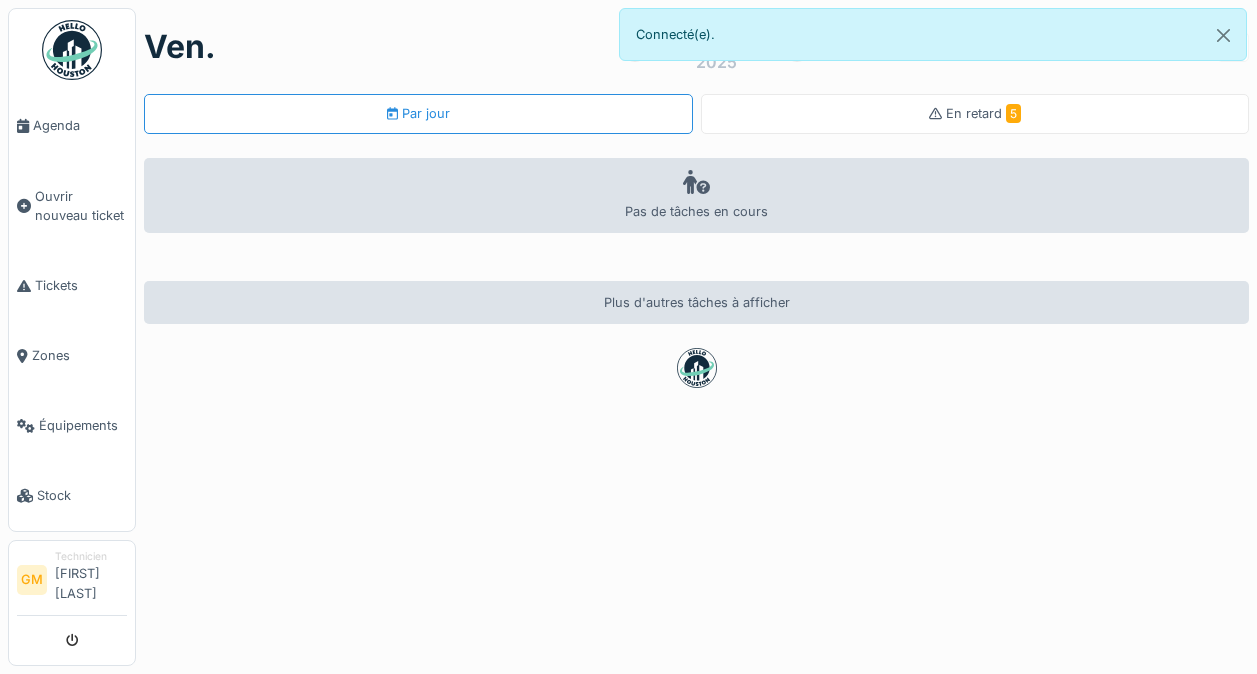 scroll, scrollTop: 0, scrollLeft: 0, axis: both 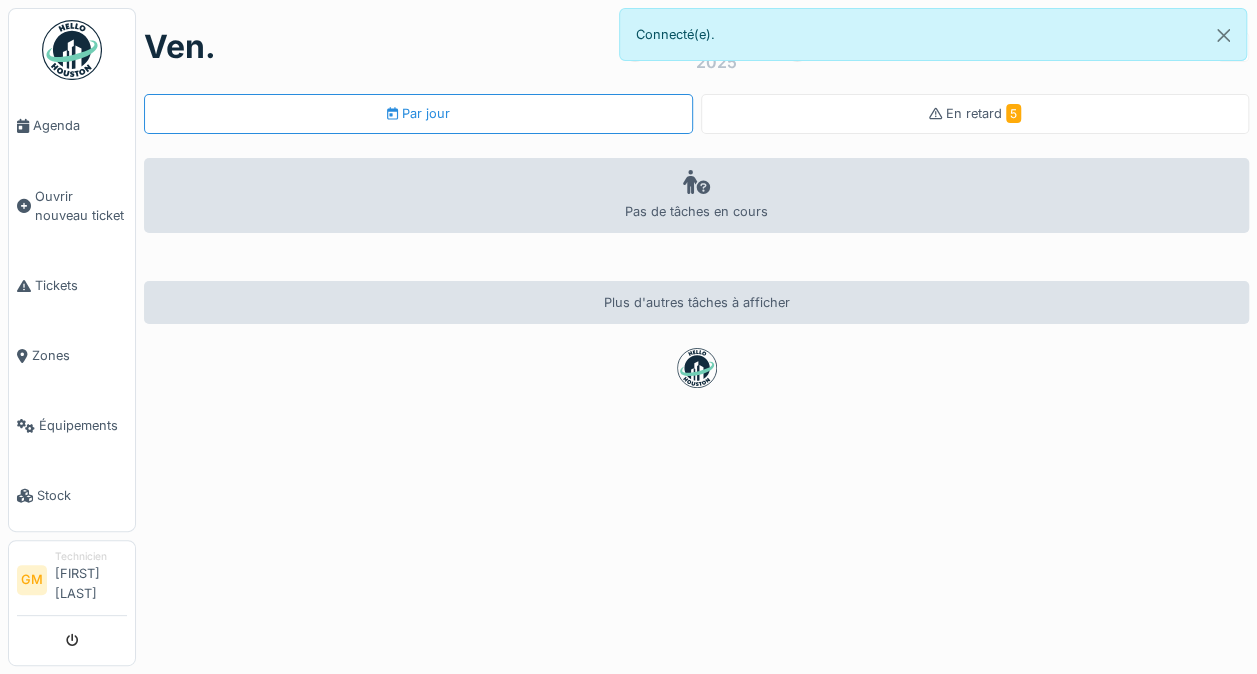 click on "Ouvrir nouveau ticket" at bounding box center [81, 206] 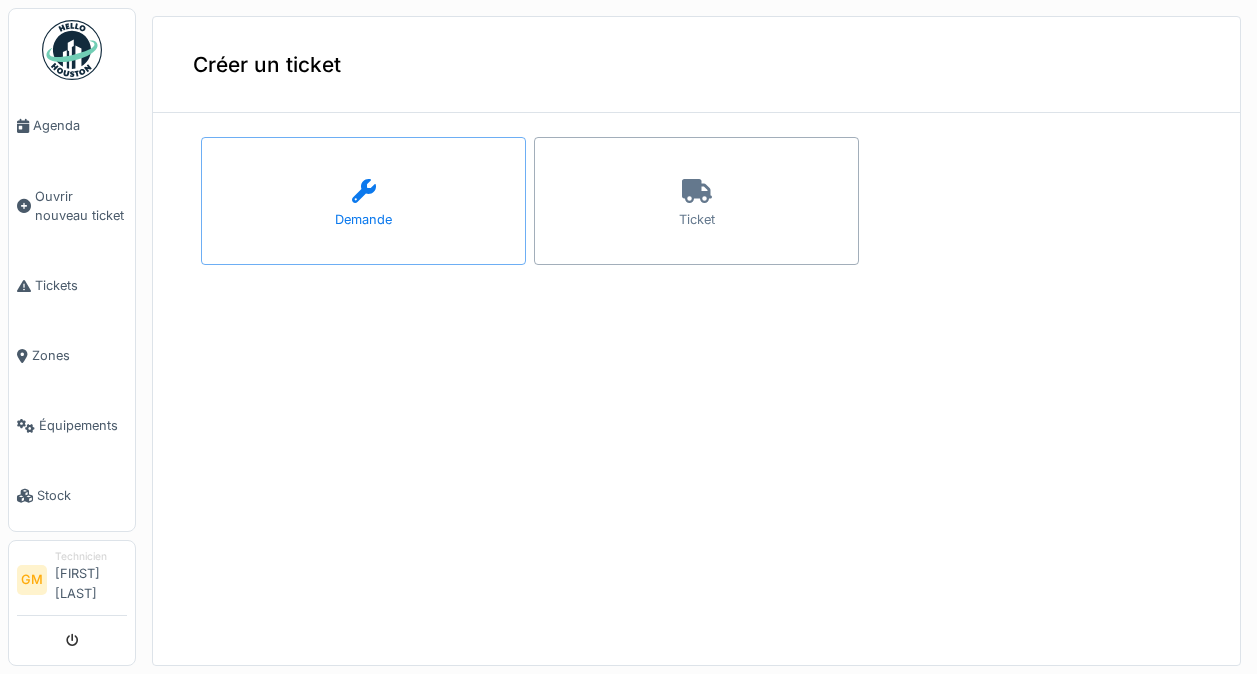 scroll, scrollTop: 0, scrollLeft: 0, axis: both 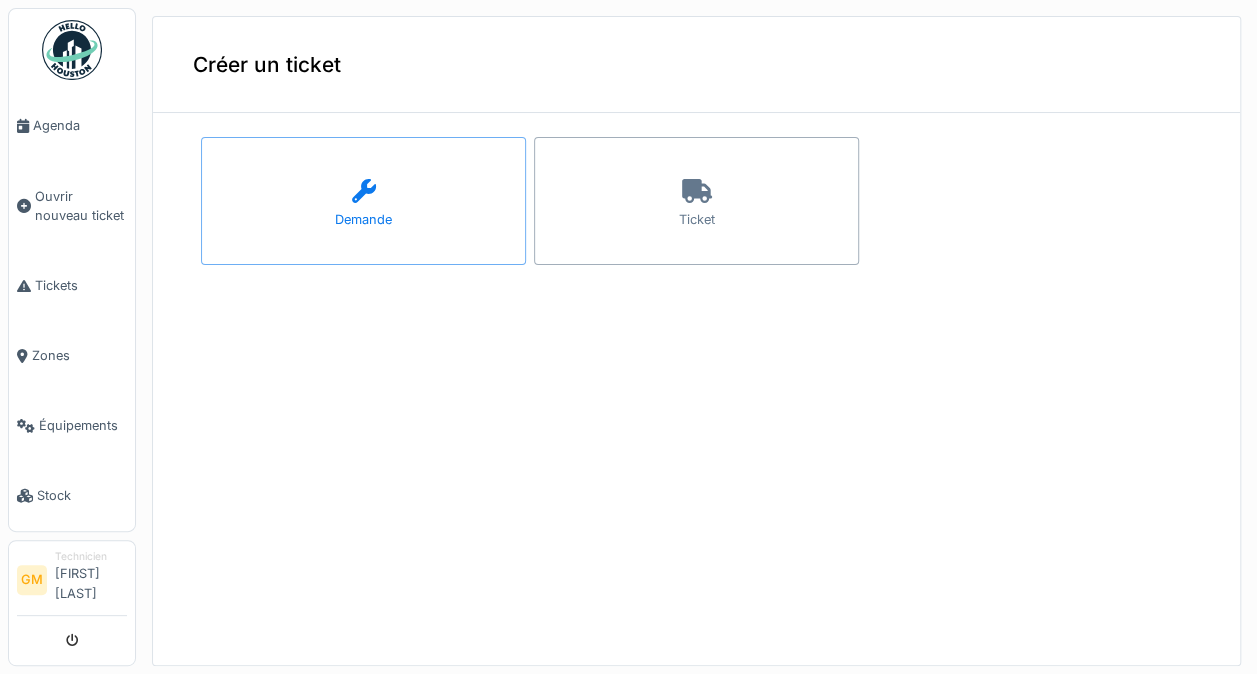 click on "Ticket" at bounding box center (696, 201) 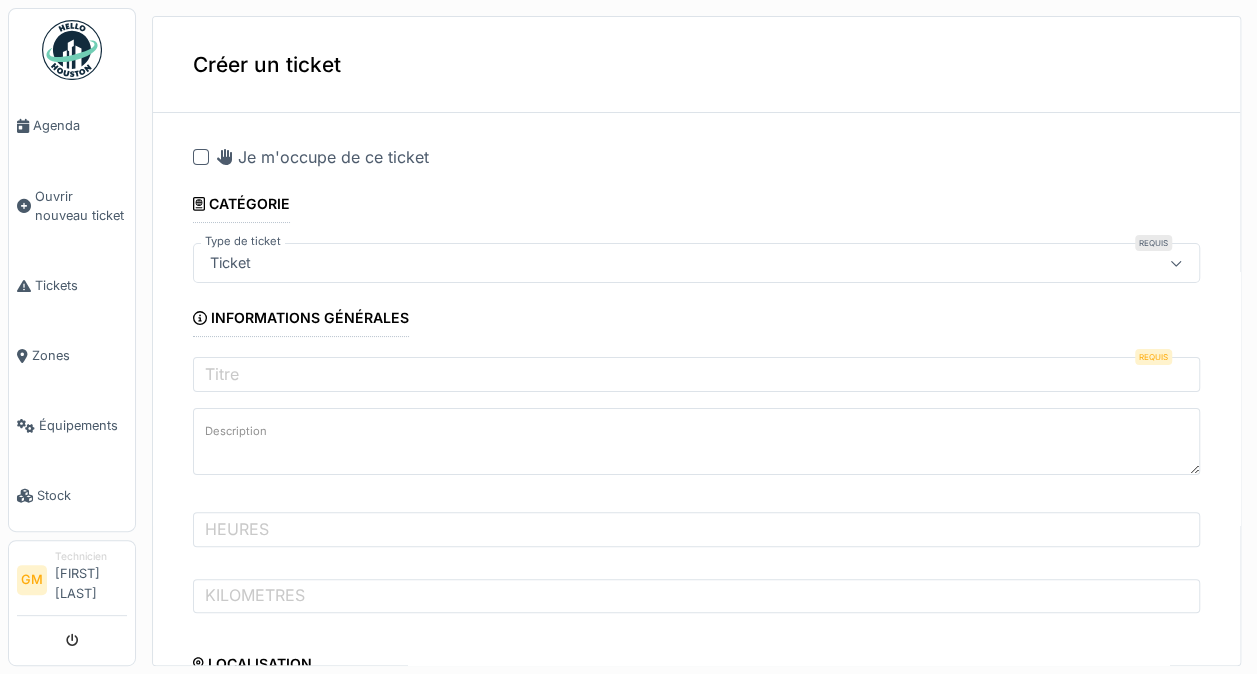 click at bounding box center [201, 157] 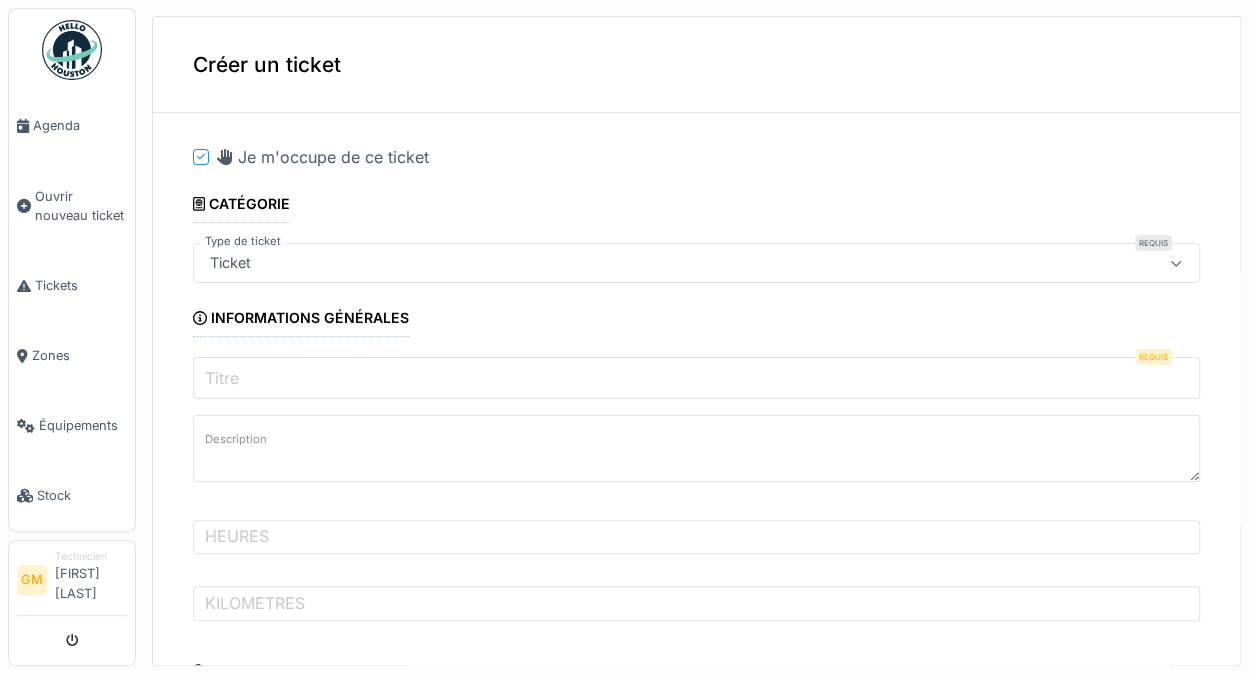 click on "Titre" at bounding box center (696, 378) 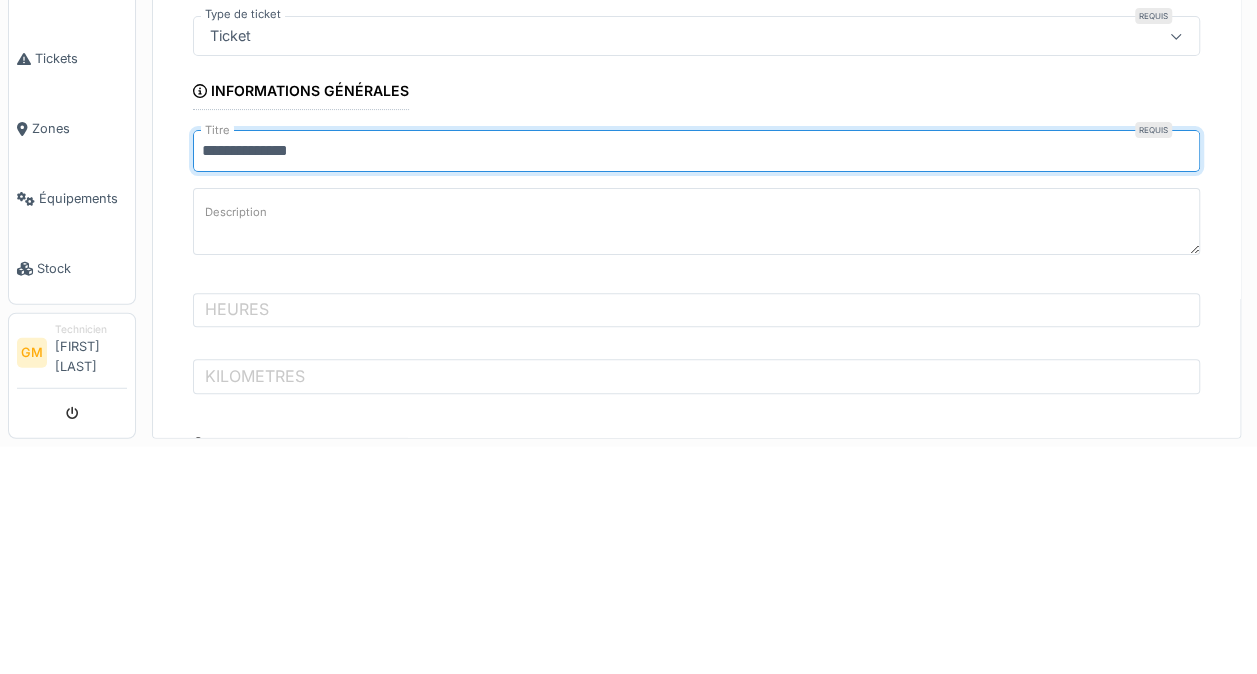 type on "**********" 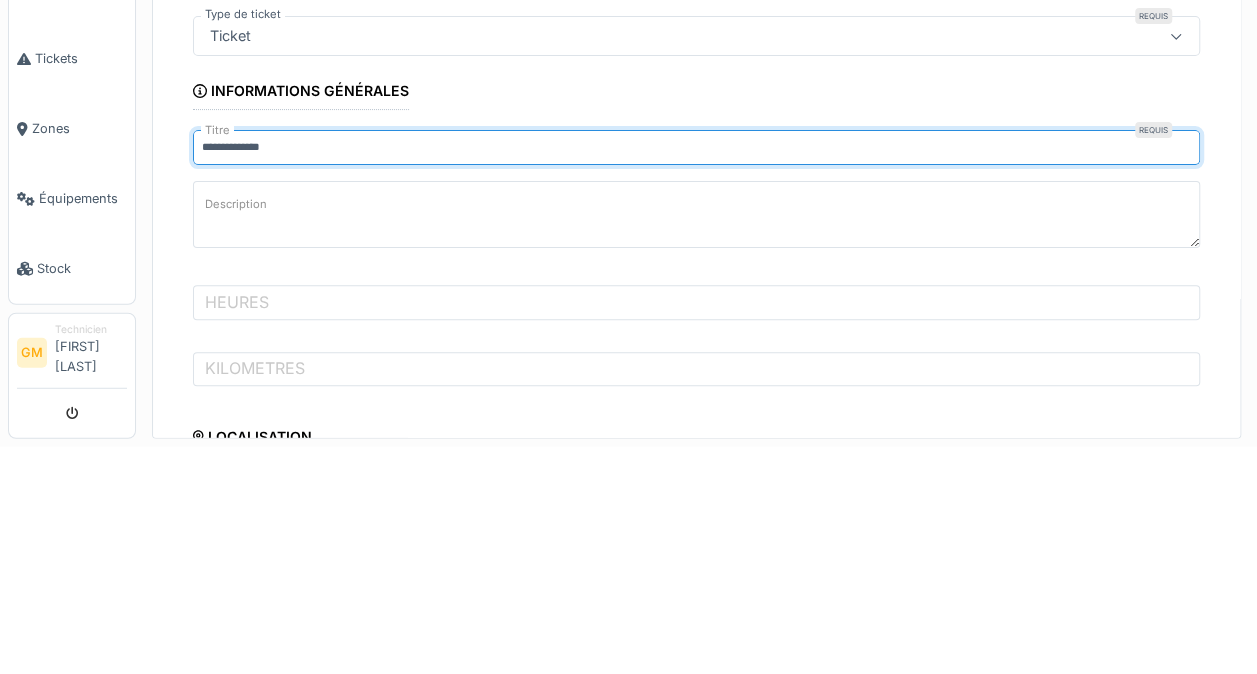 click on "Description" at bounding box center (236, 431) 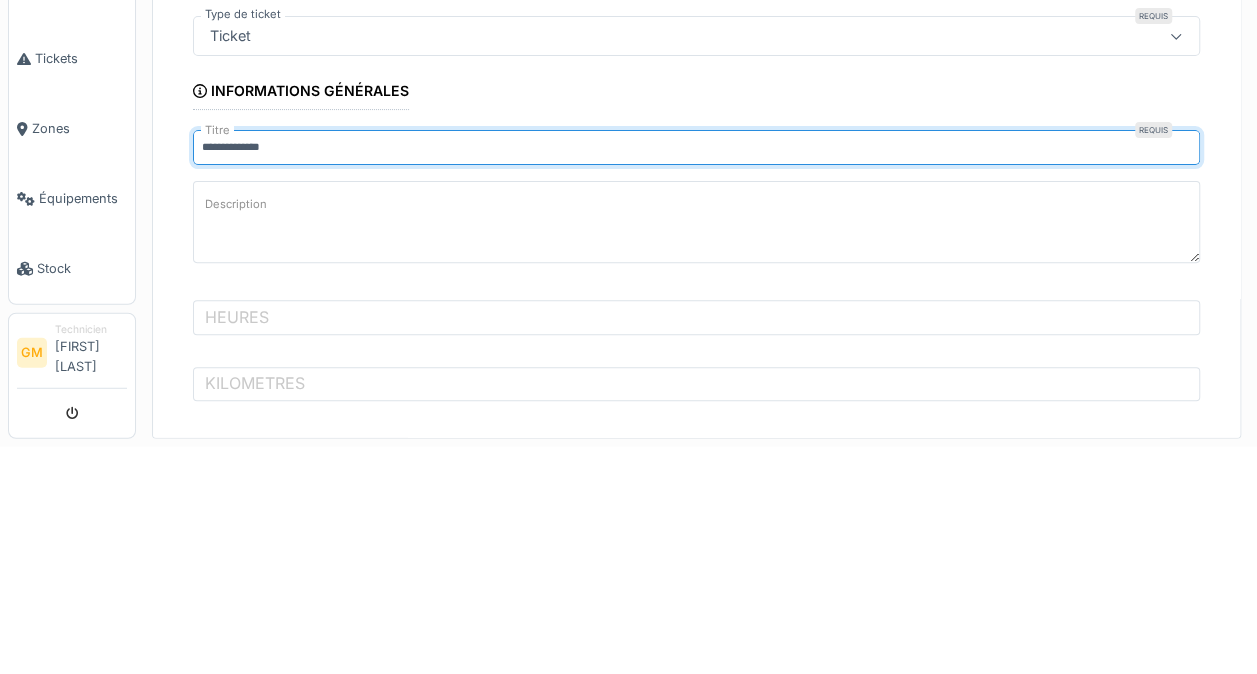 click on "Description" at bounding box center [696, 449] 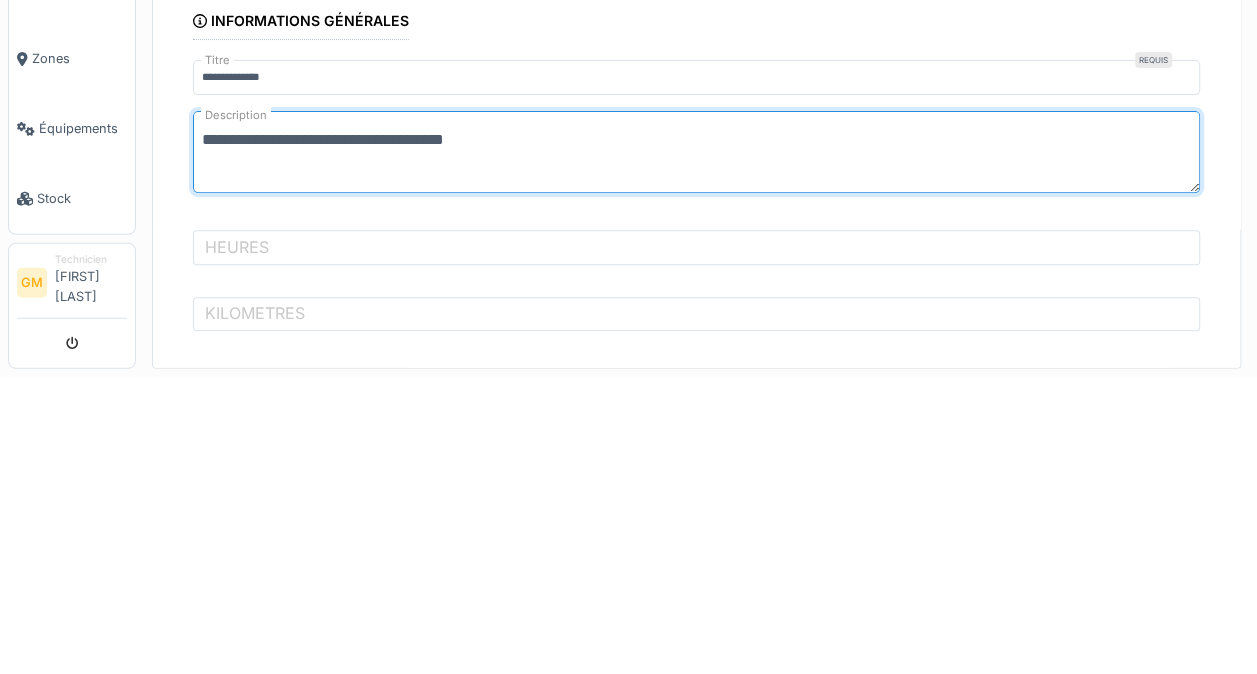 type on "**********" 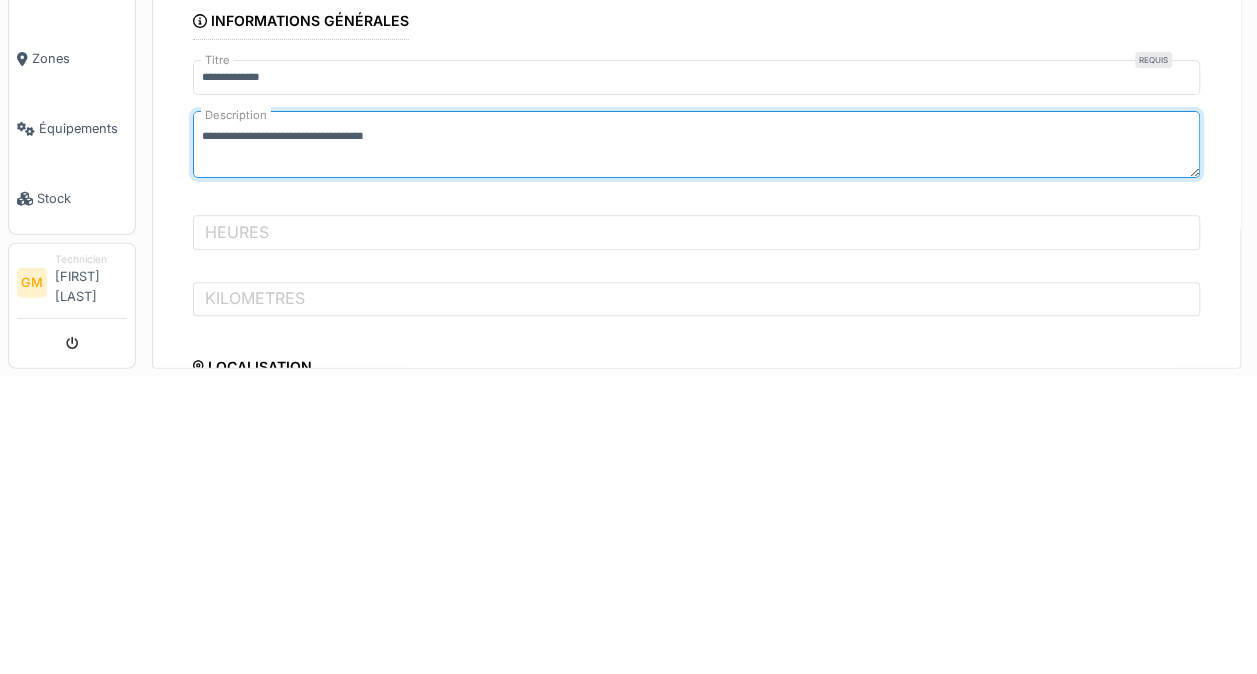click on "HEURES" at bounding box center (237, 529) 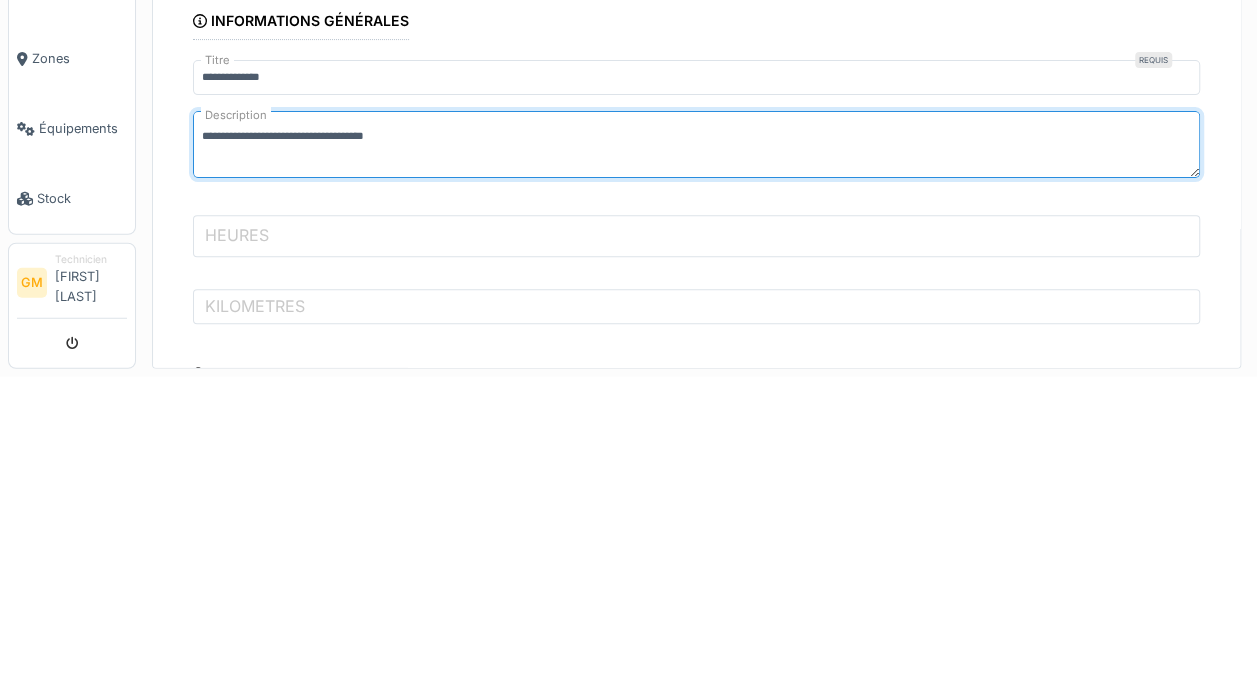 click on "HEURES" at bounding box center (696, 533) 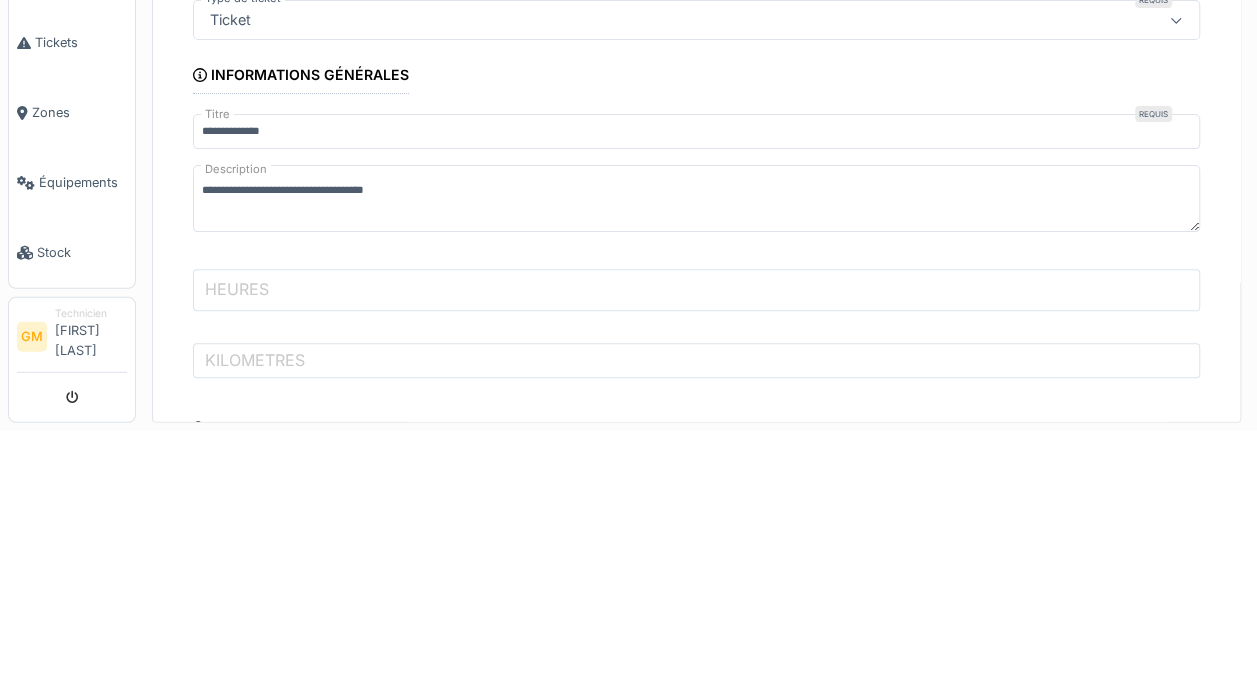 scroll, scrollTop: 5, scrollLeft: 0, axis: vertical 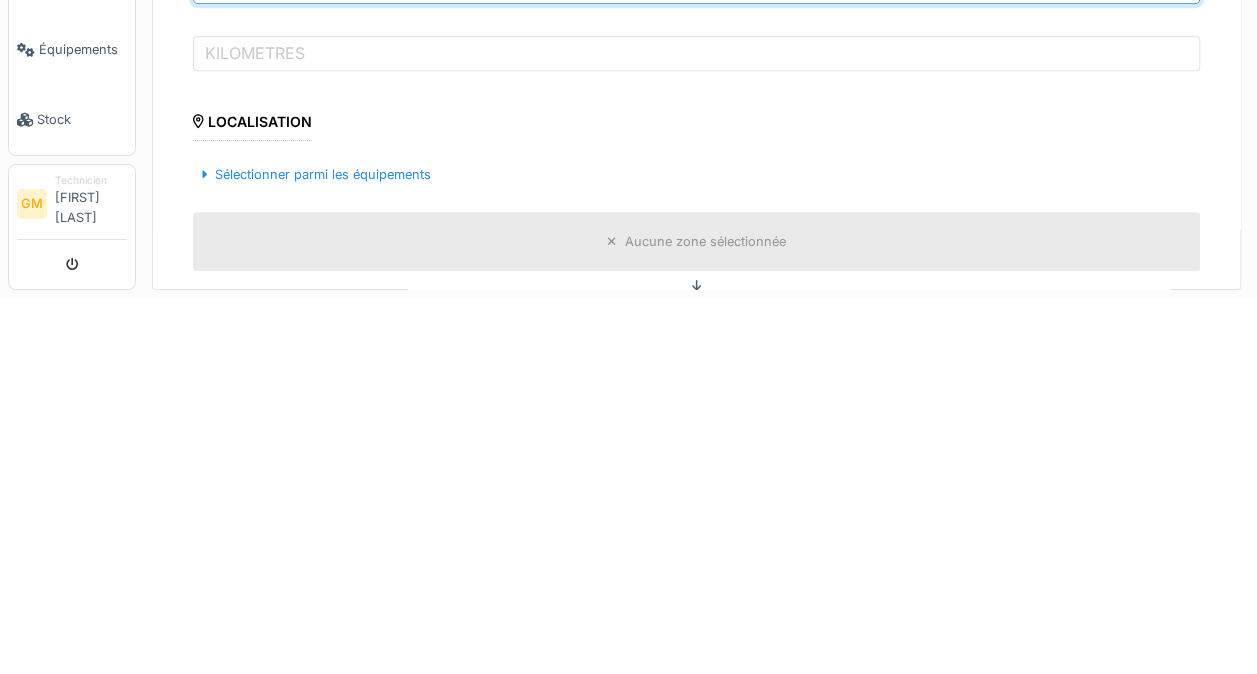 type on "*" 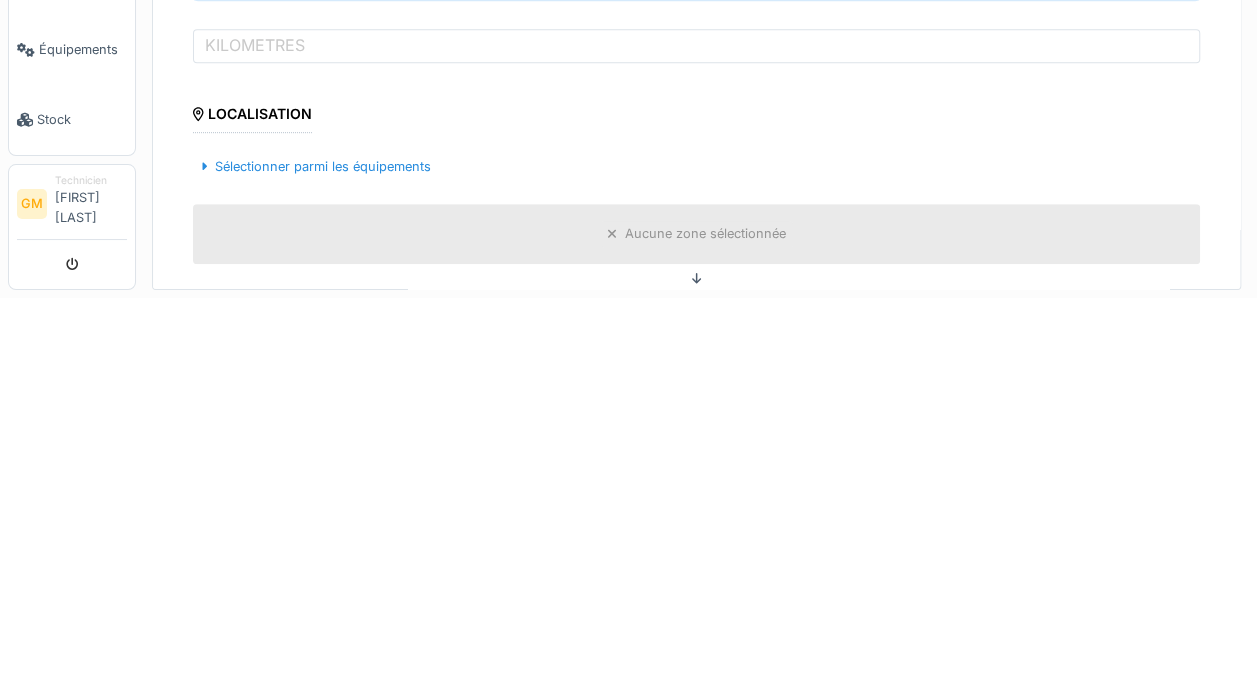 click on "Sélectionner parmi les équipements" at bounding box center [316, 542] 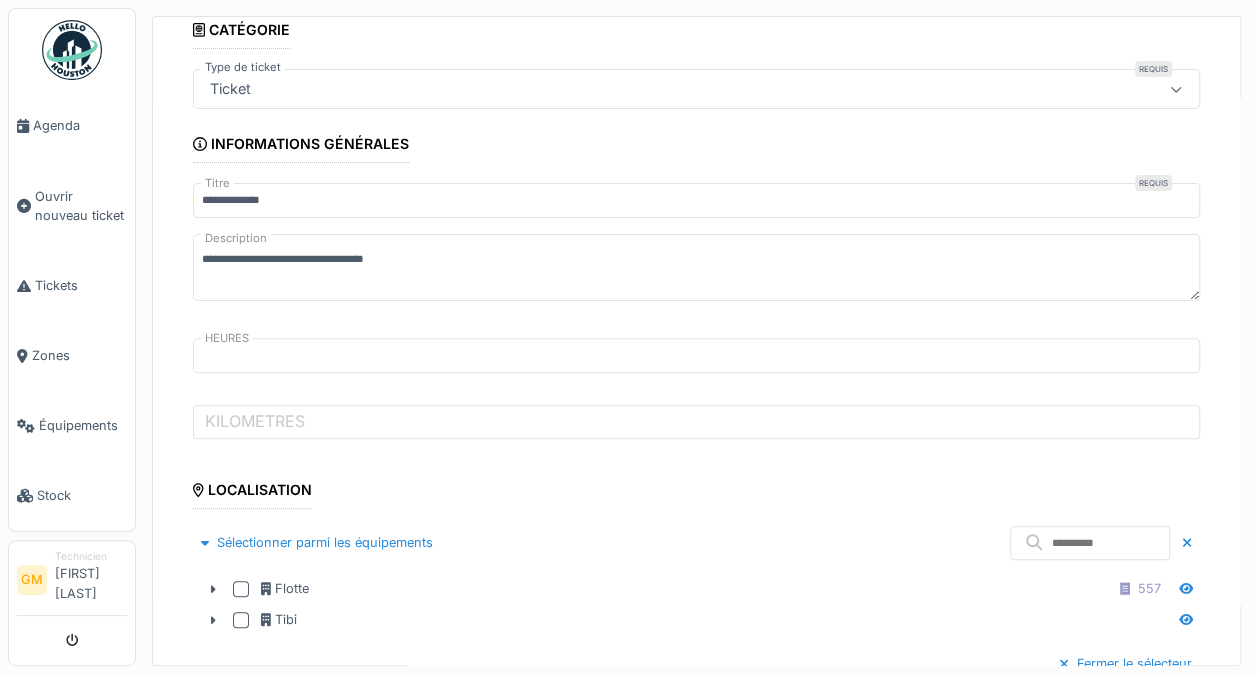 click at bounding box center (241, 589) 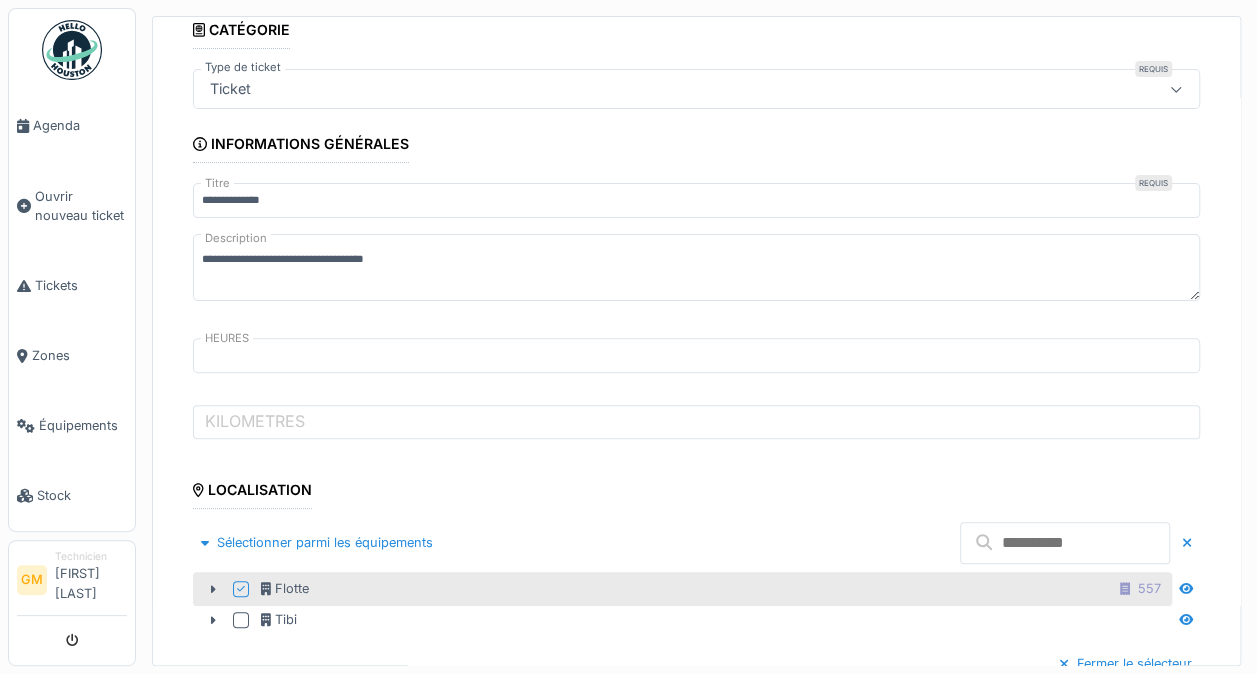 click at bounding box center (1065, 543) 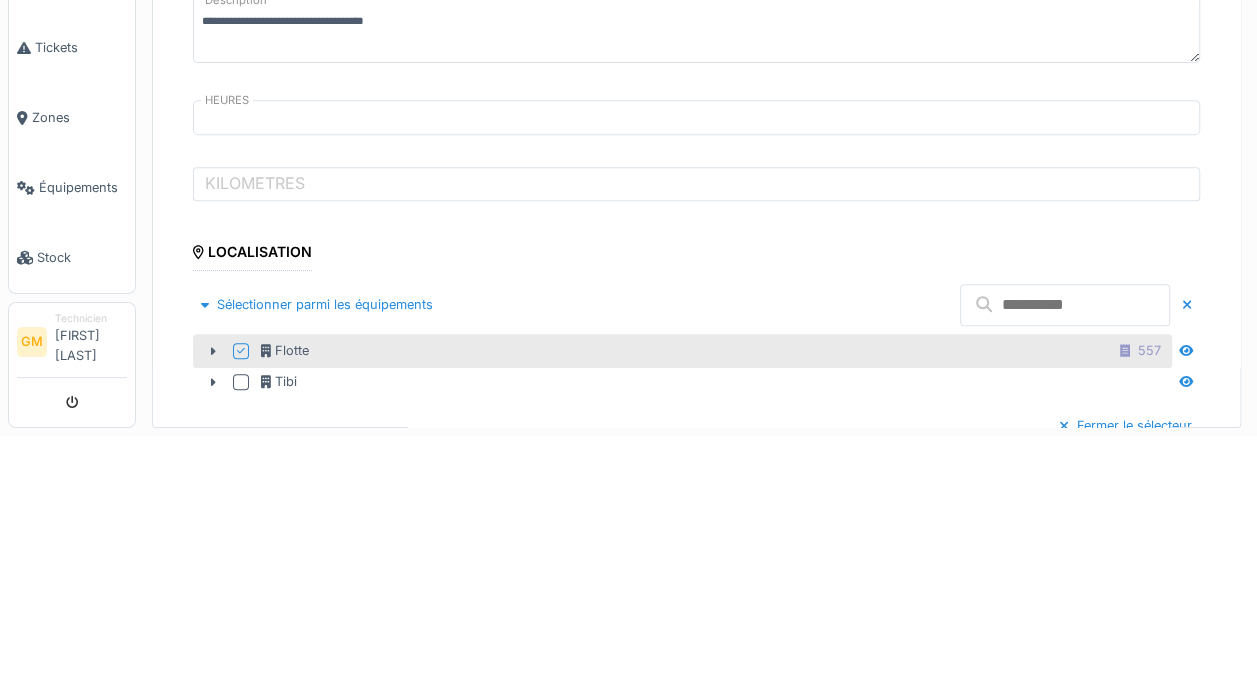 scroll, scrollTop: 7, scrollLeft: 0, axis: vertical 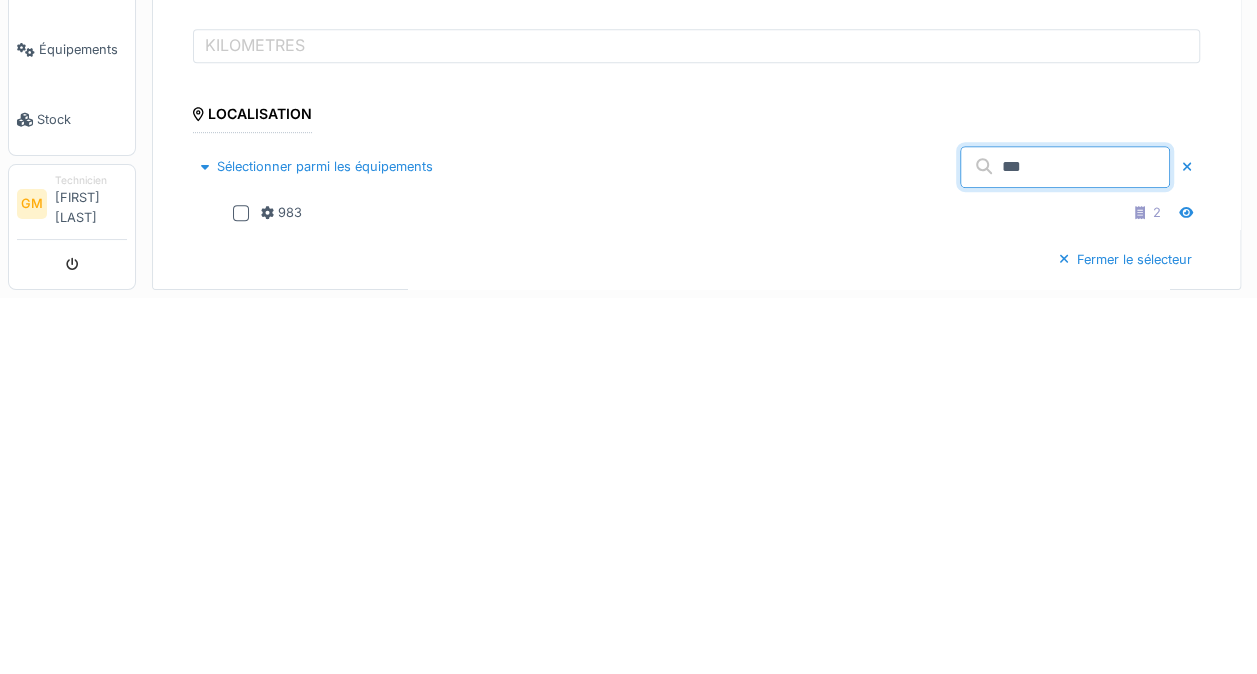 type on "***" 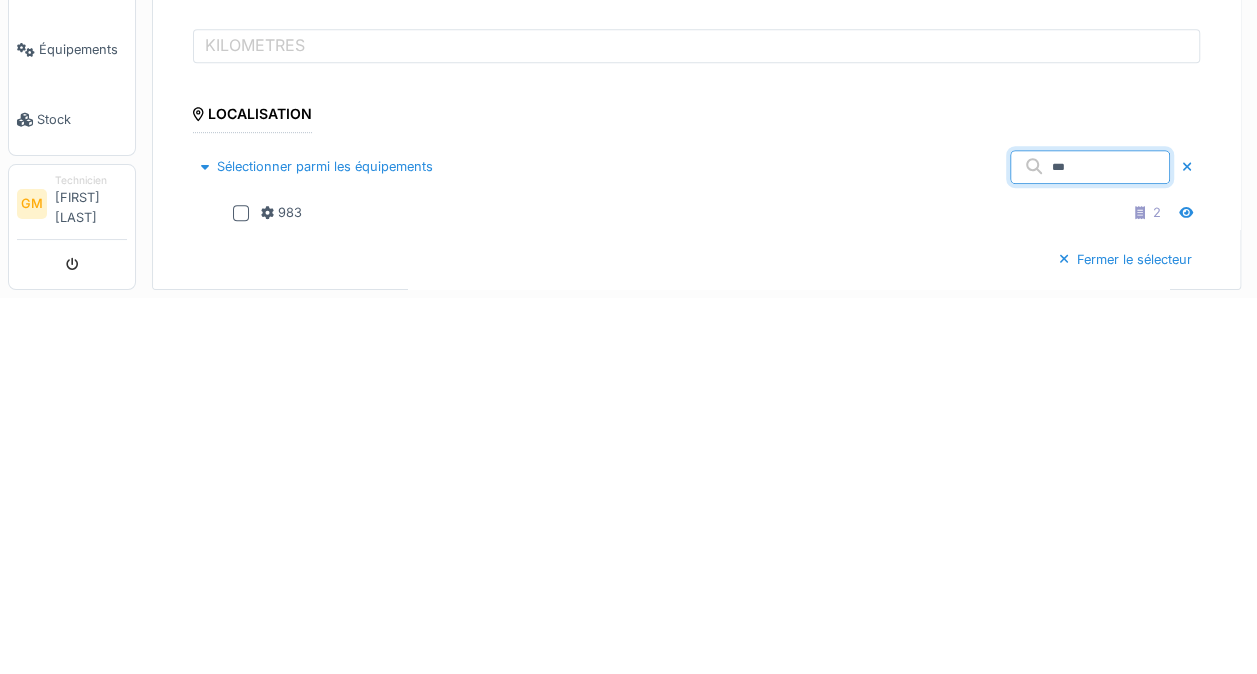 click at bounding box center (241, 589) 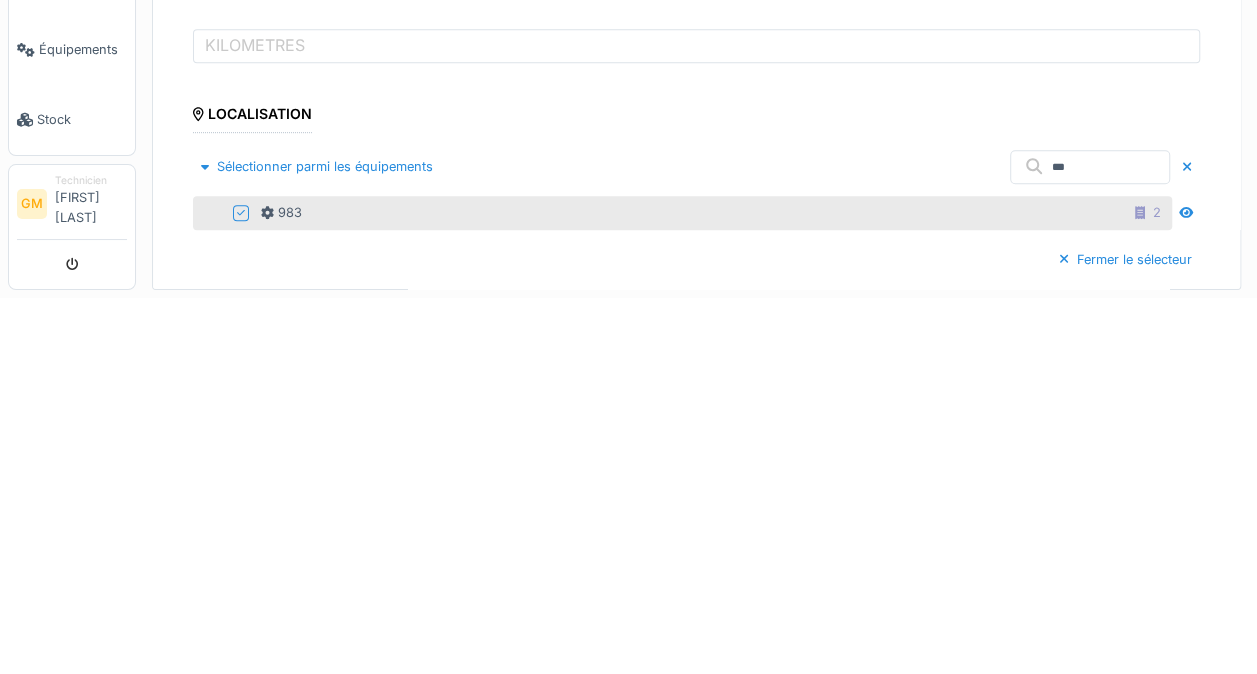 scroll, scrollTop: 7, scrollLeft: 0, axis: vertical 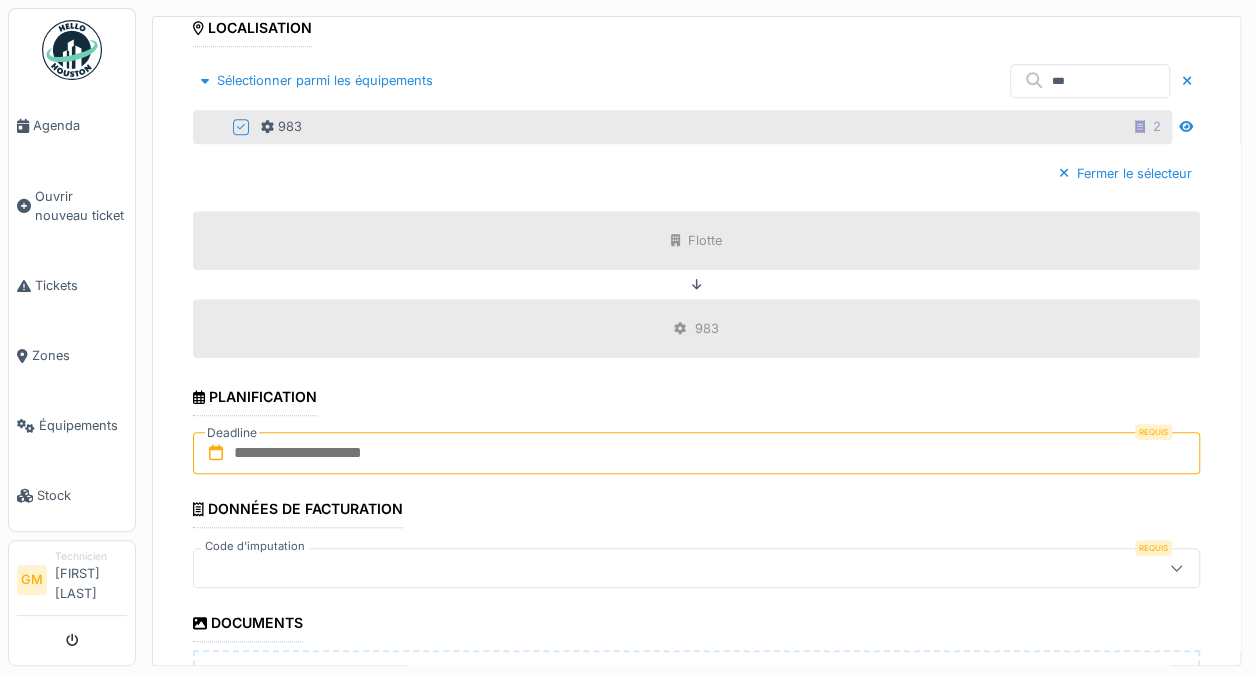 click at bounding box center [696, 453] 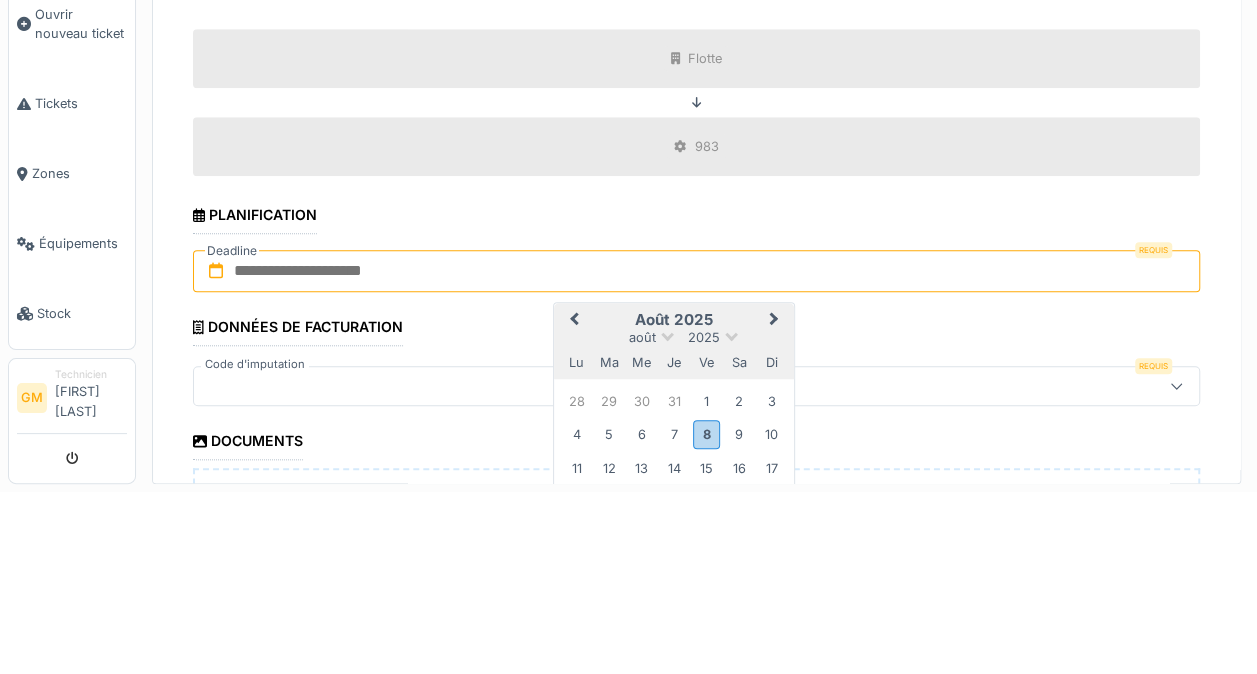 scroll, scrollTop: 7, scrollLeft: 0, axis: vertical 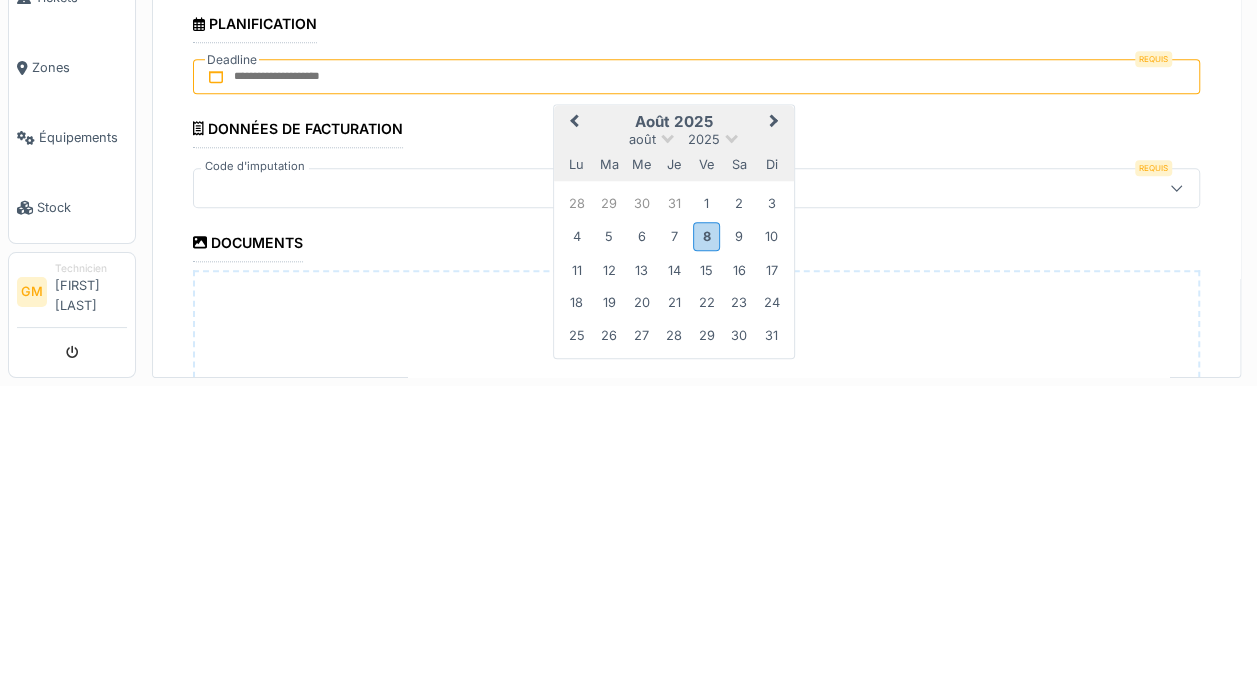 click on "8" at bounding box center [706, 524] 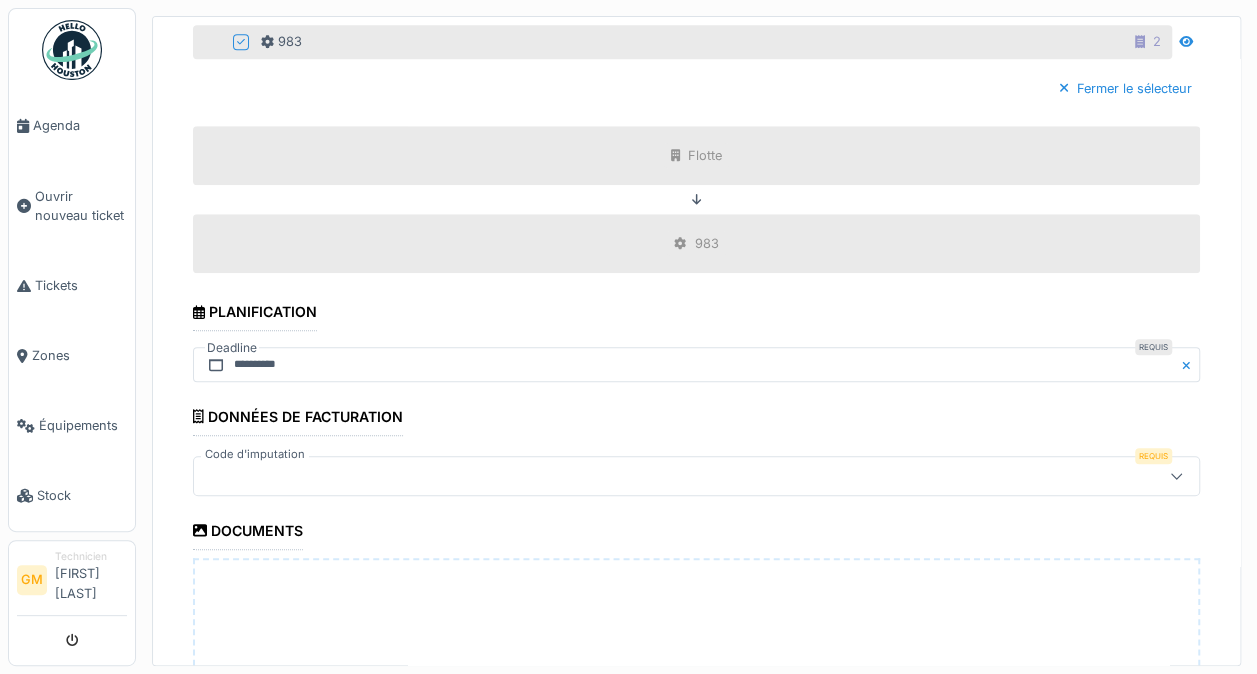 click 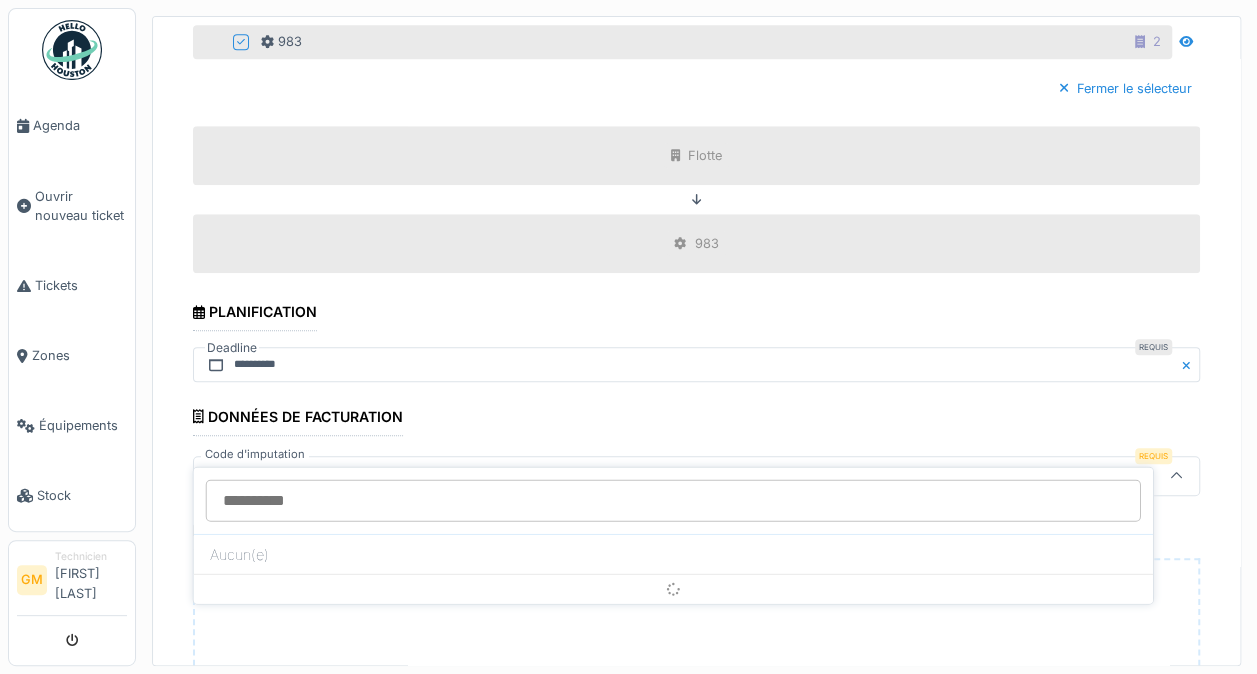 scroll, scrollTop: 4, scrollLeft: 0, axis: vertical 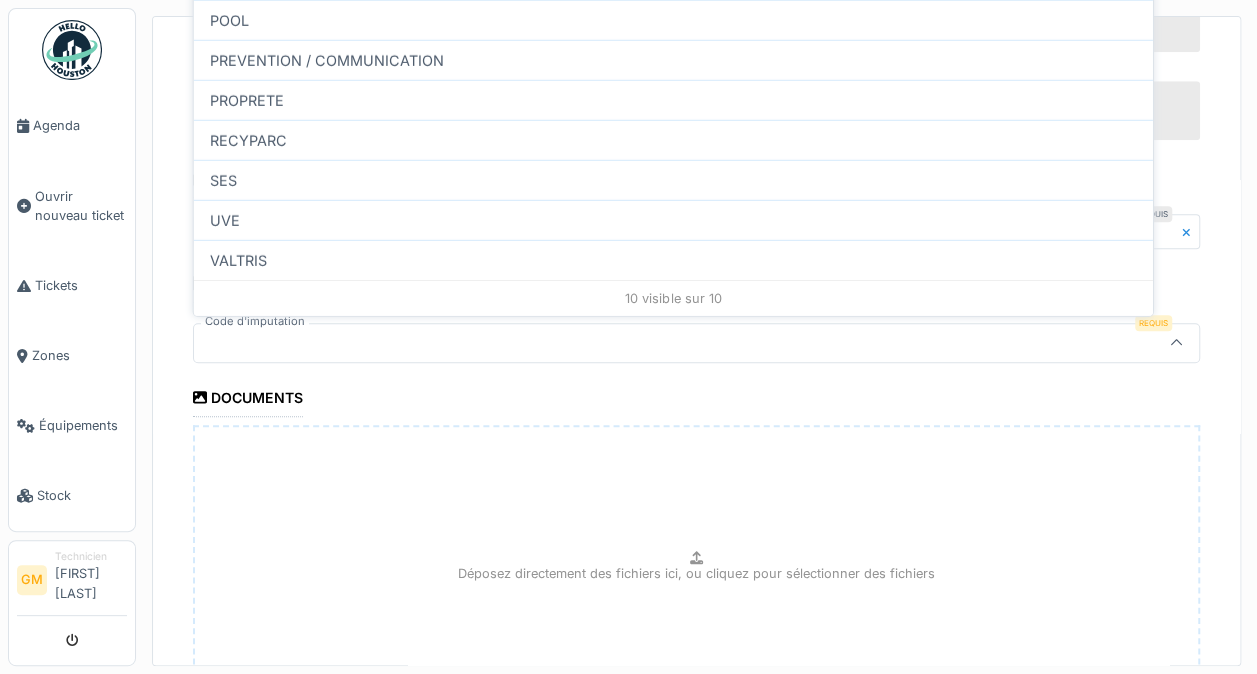 click on "PROPRETE" at bounding box center [673, 100] 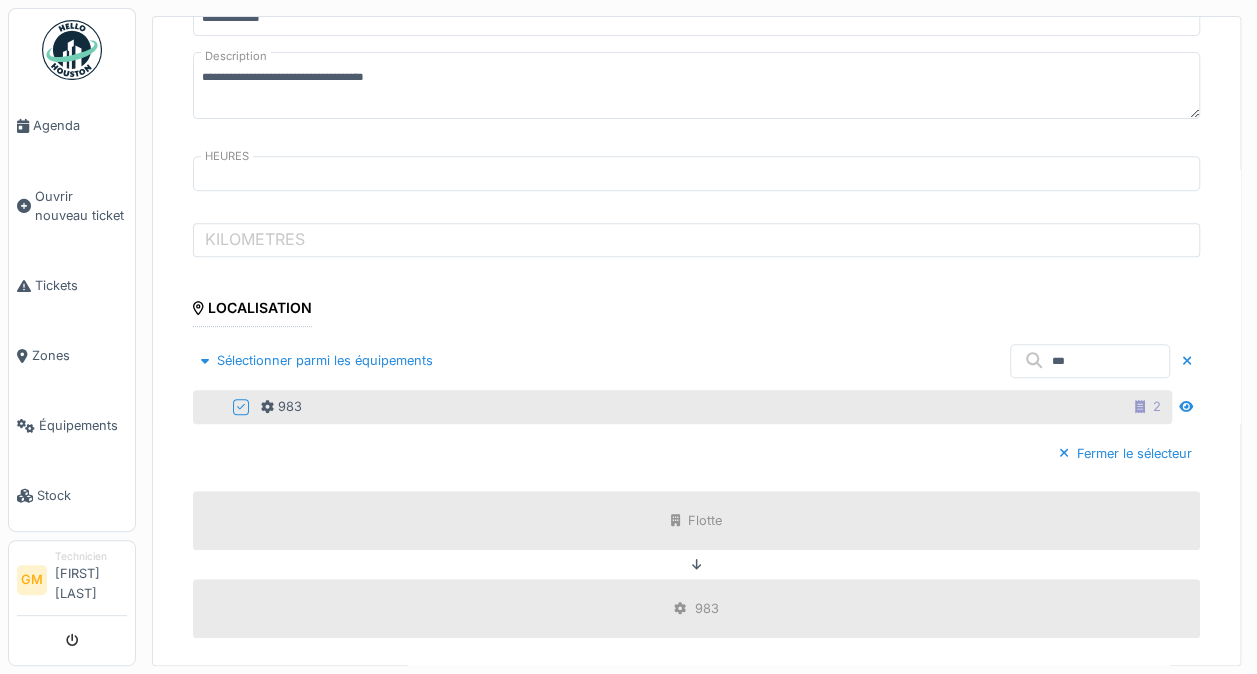 scroll, scrollTop: 354, scrollLeft: 0, axis: vertical 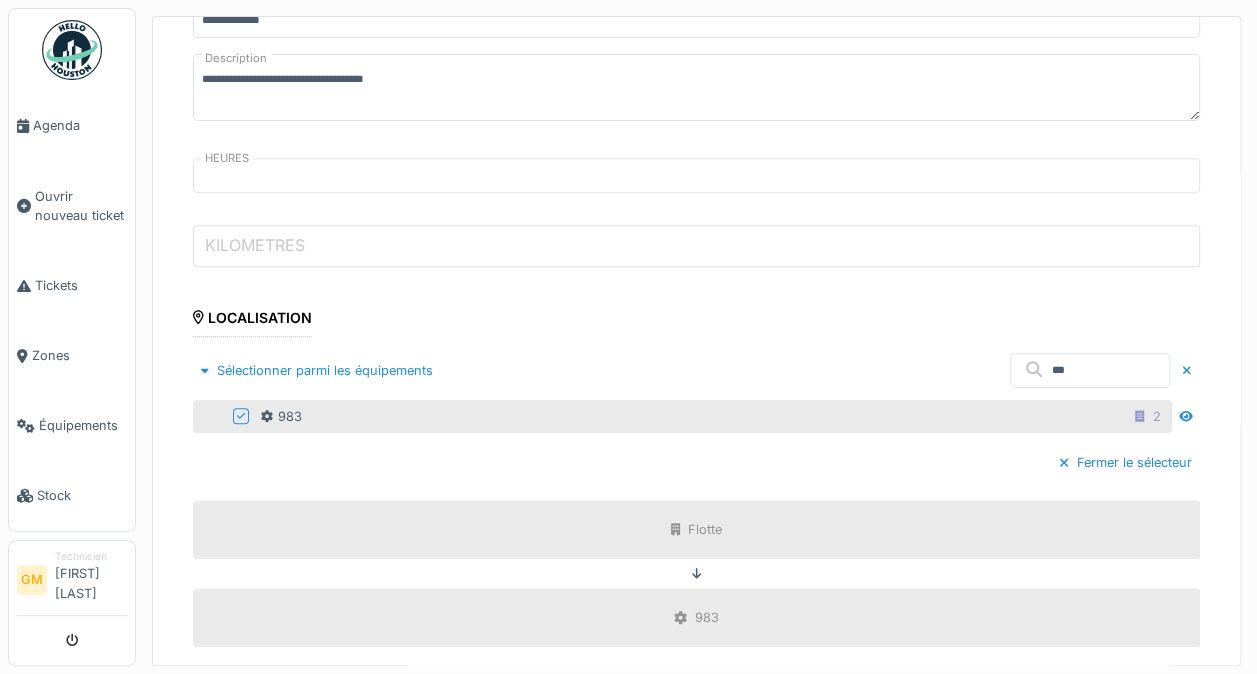 click on "KILOMETRES" at bounding box center [696, 246] 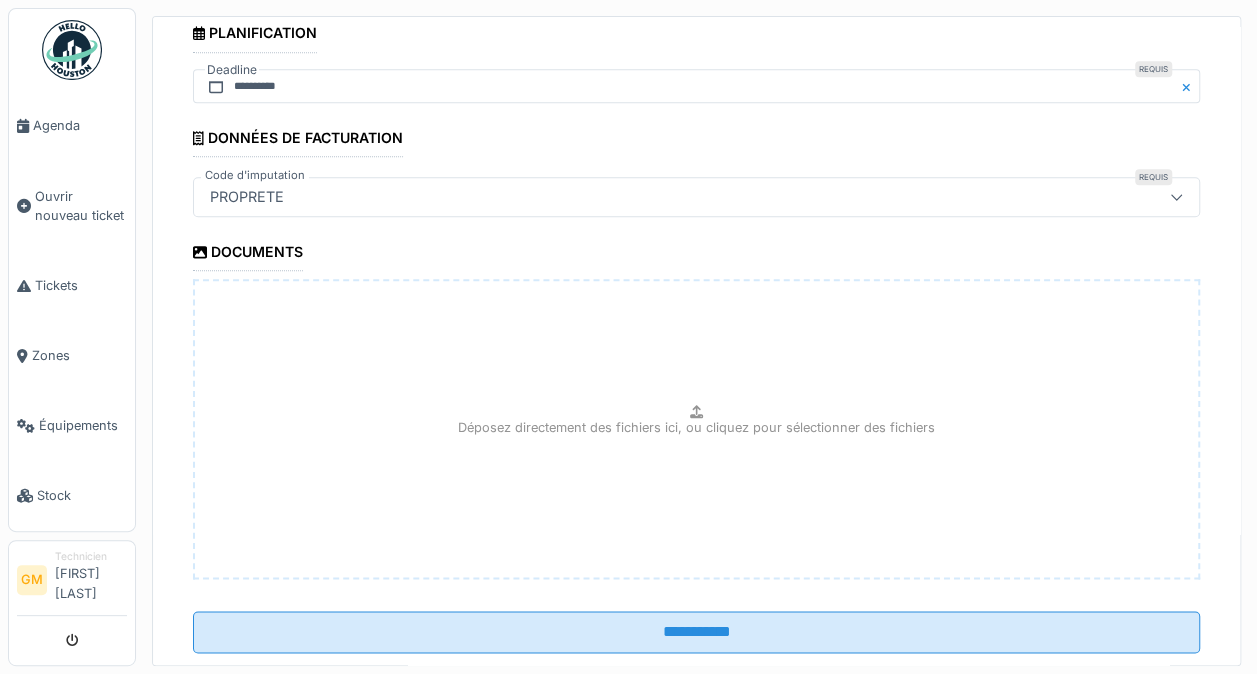 scroll, scrollTop: 1048, scrollLeft: 0, axis: vertical 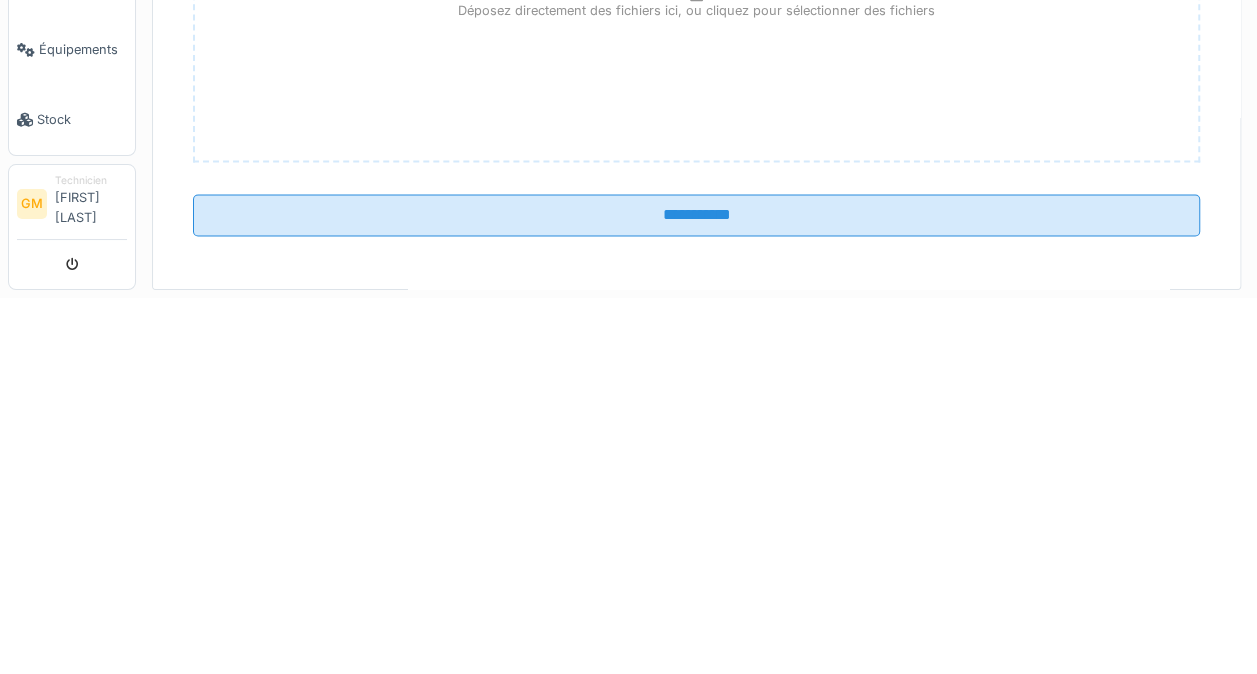 type on "*****" 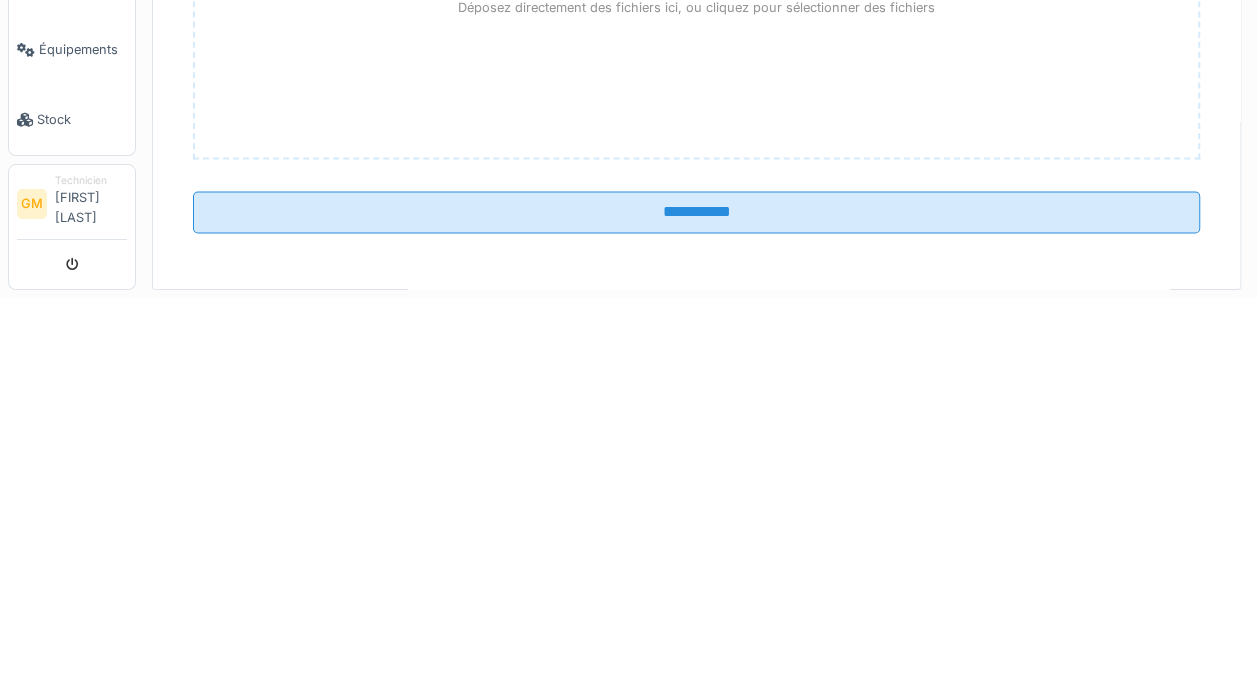 click on "**********" at bounding box center (696, 588) 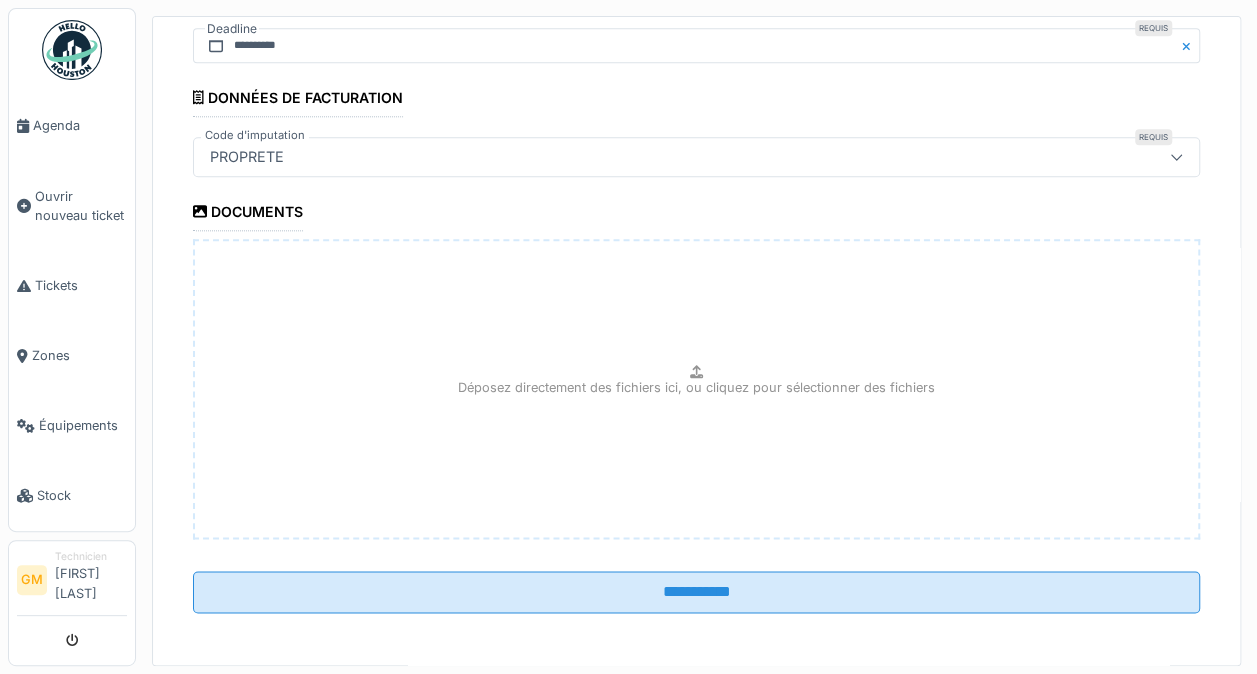 scroll, scrollTop: 1040, scrollLeft: 0, axis: vertical 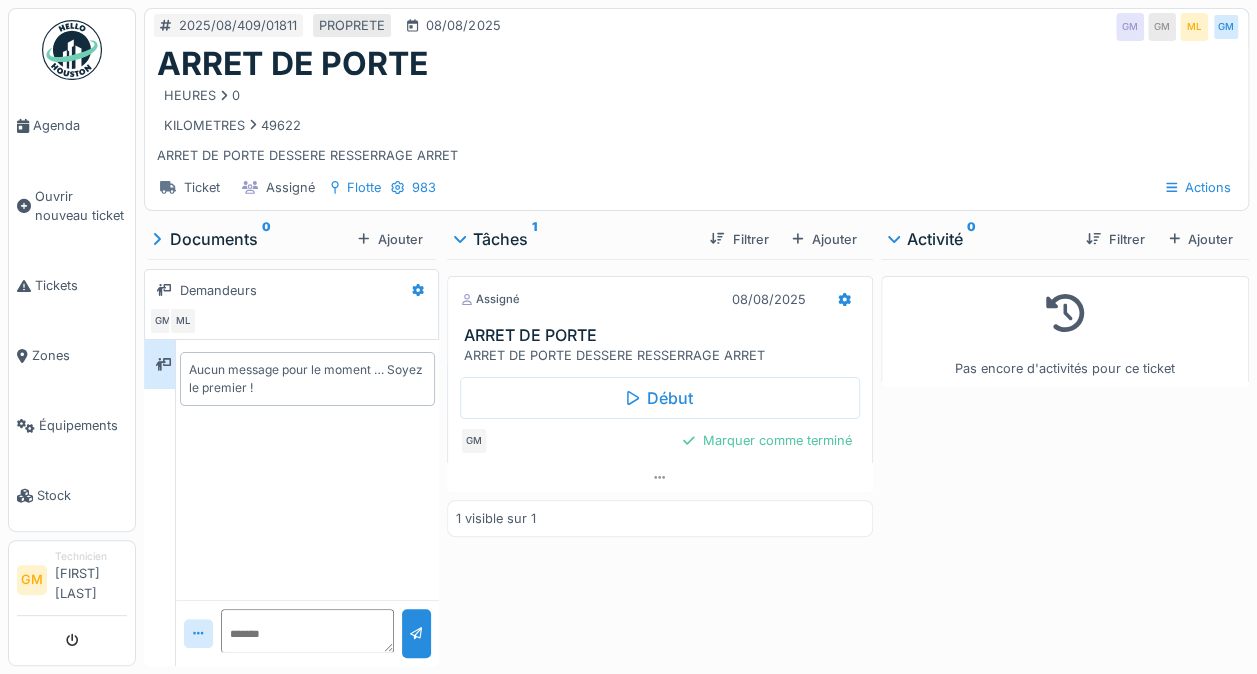click on "Marquer comme terminé" at bounding box center (767, 440) 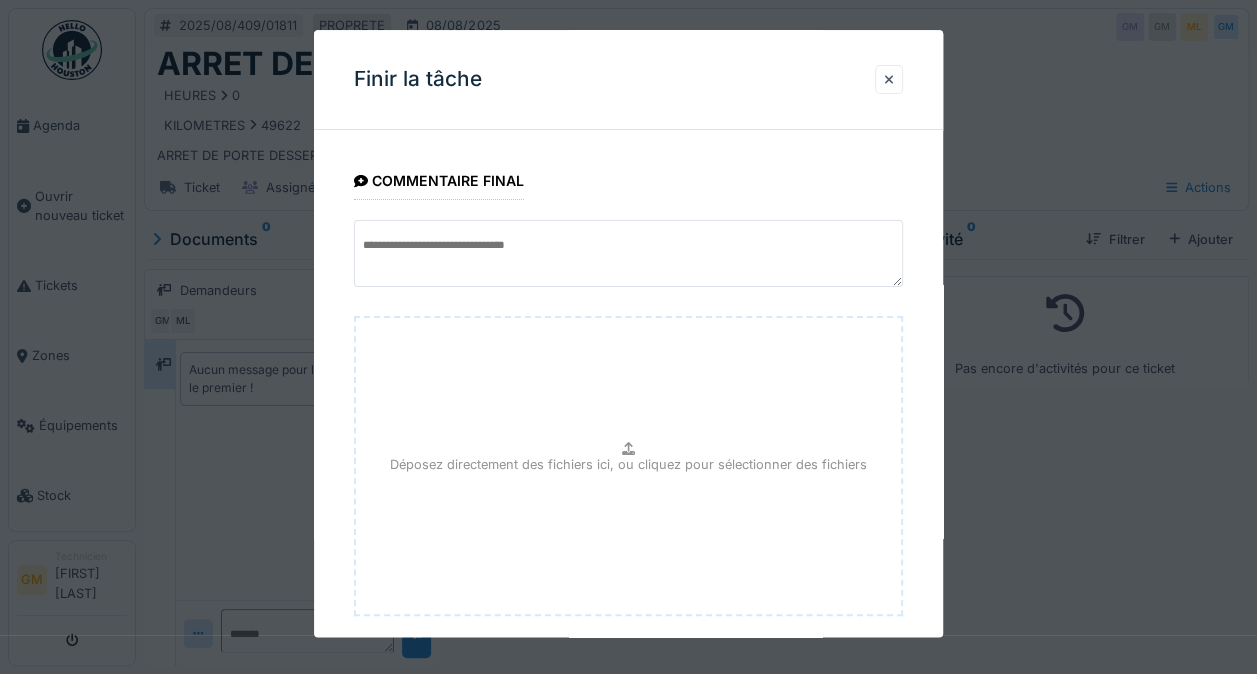 scroll, scrollTop: 108, scrollLeft: 0, axis: vertical 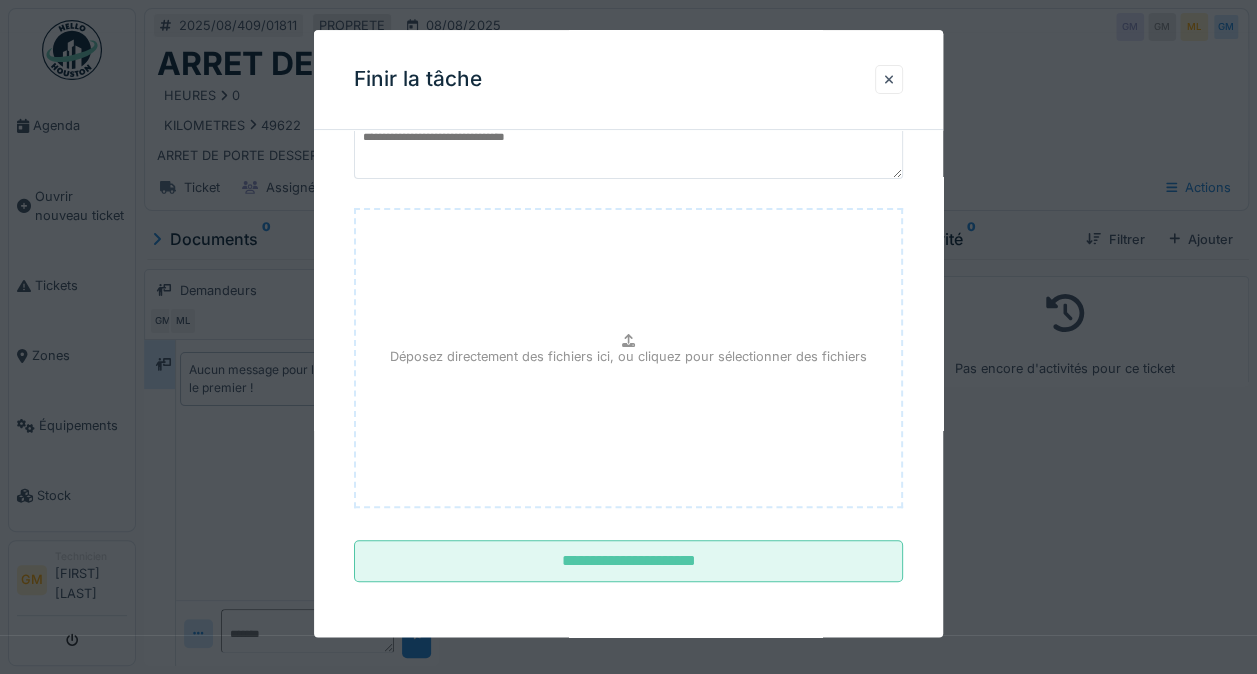 click on "**********" at bounding box center [628, 562] 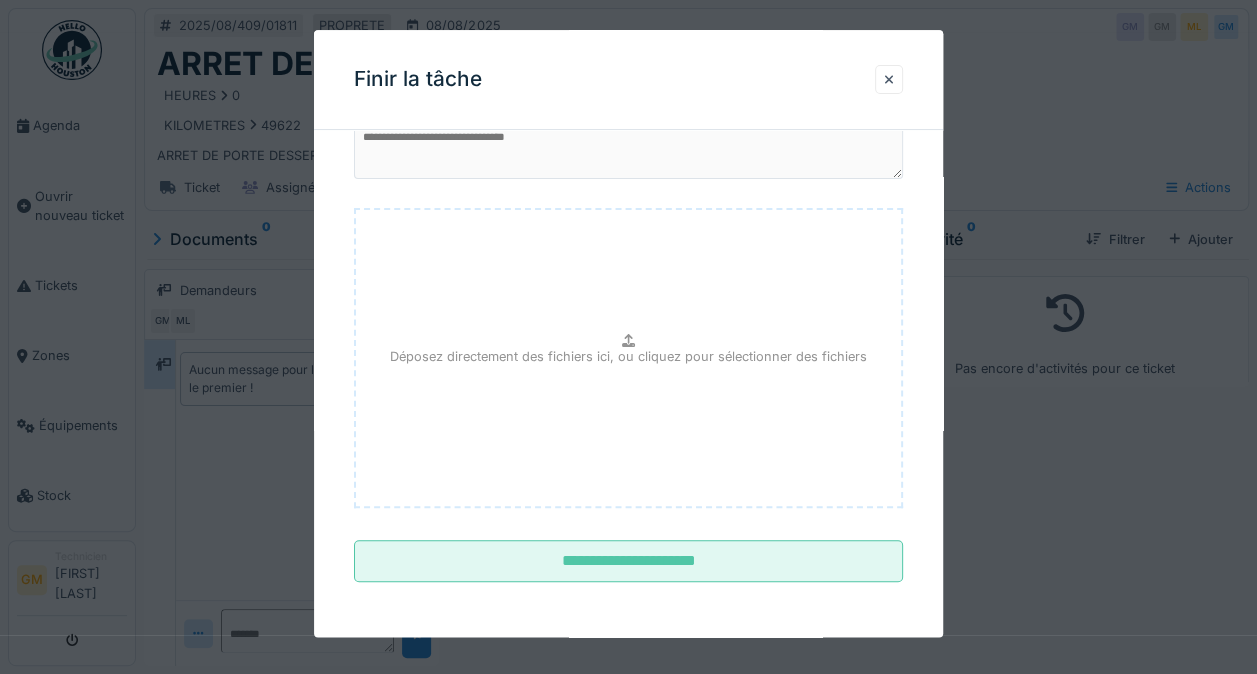 click on "**********" at bounding box center (628, 333) 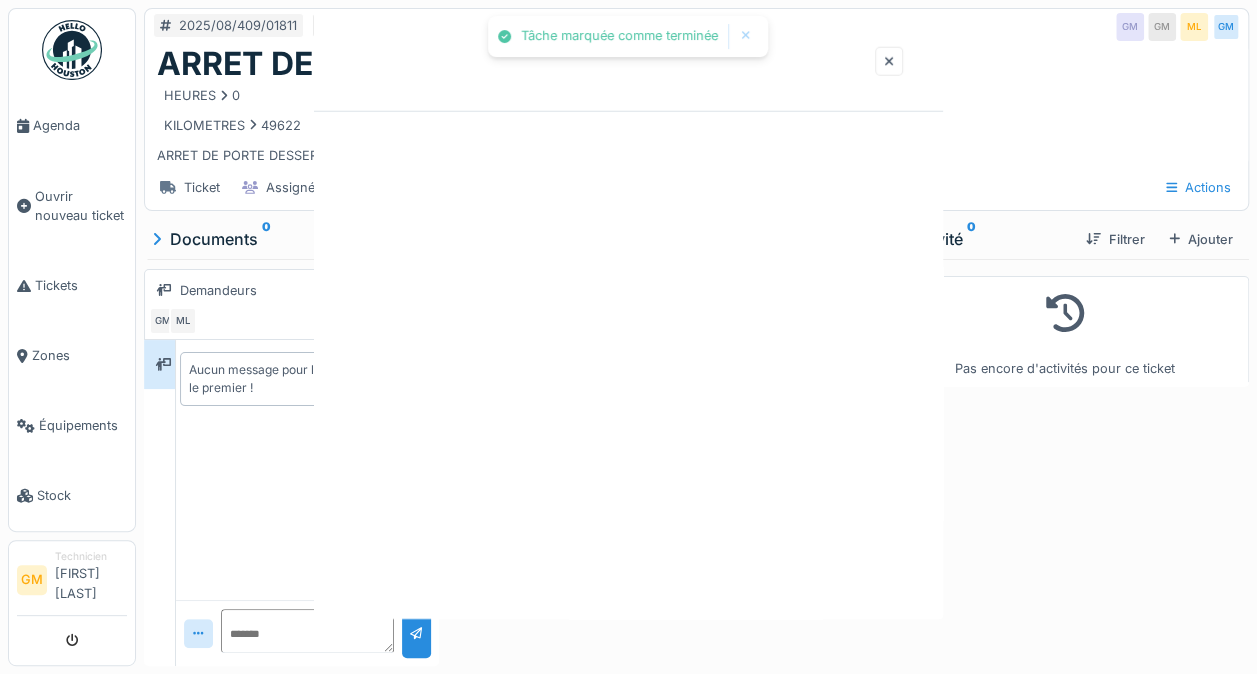 scroll, scrollTop: 0, scrollLeft: 0, axis: both 